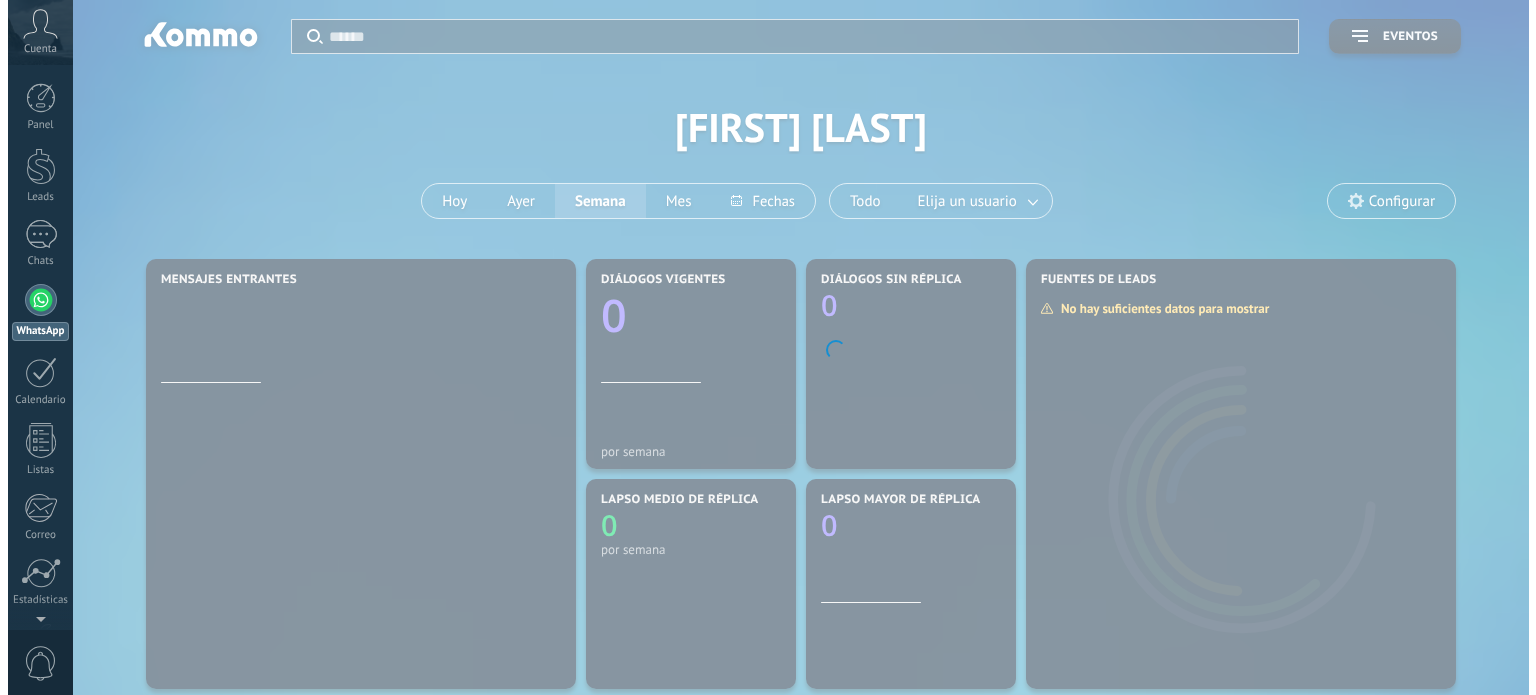 scroll, scrollTop: 0, scrollLeft: 0, axis: both 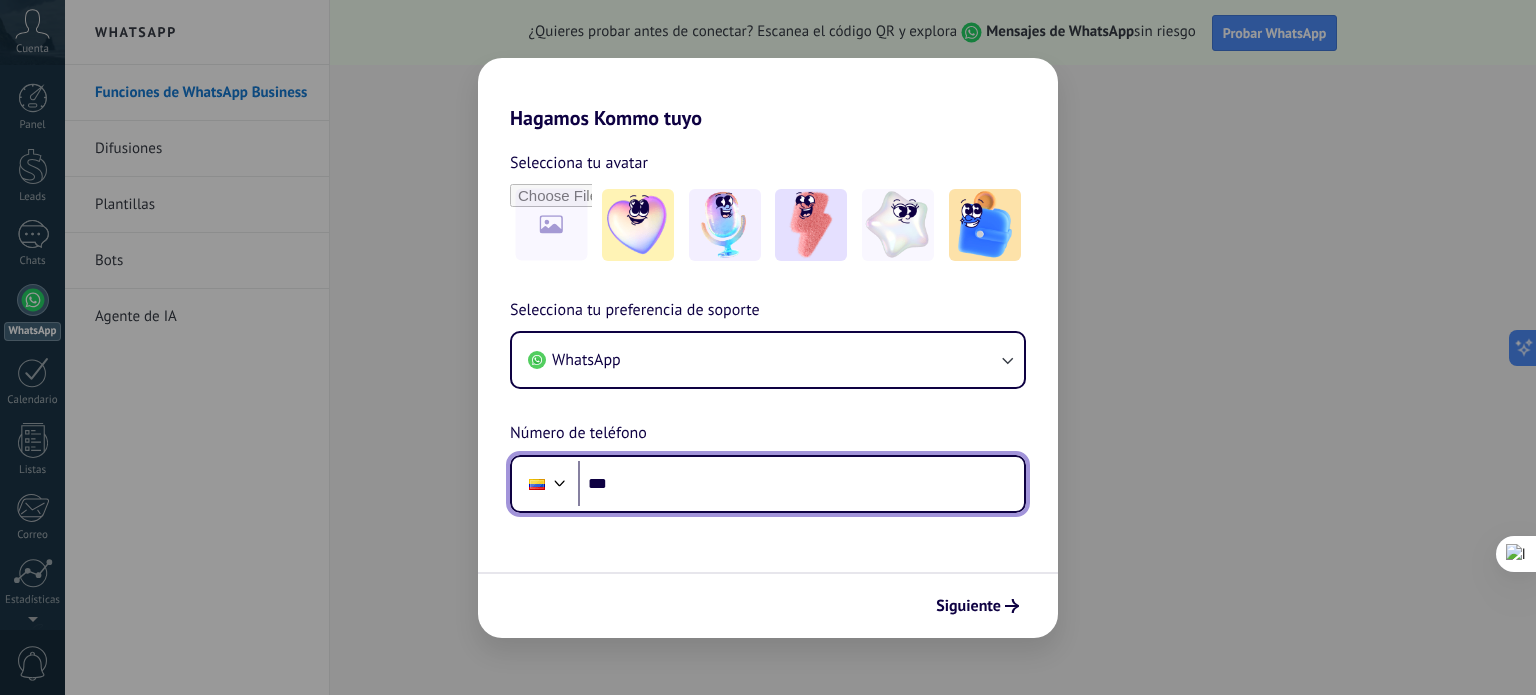 click on "***" at bounding box center [801, 484] 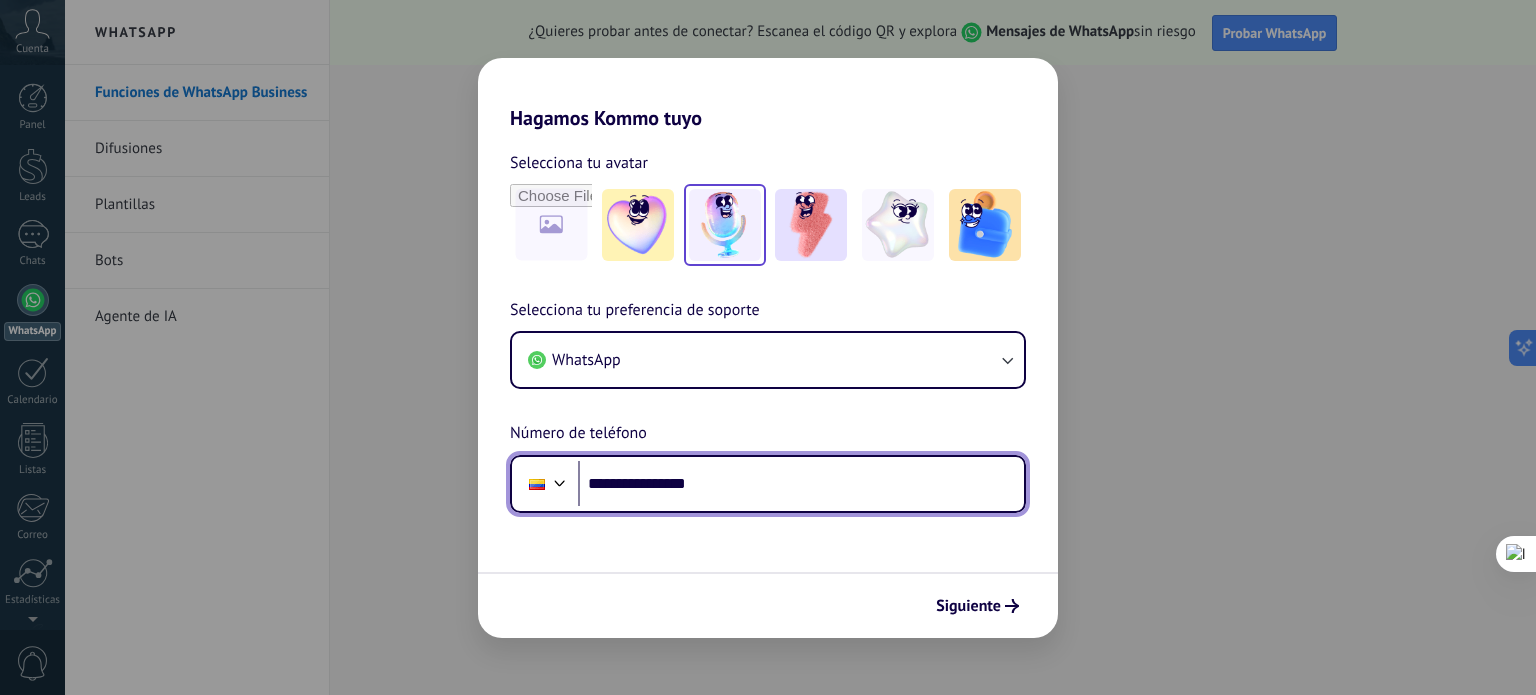 type on "**********" 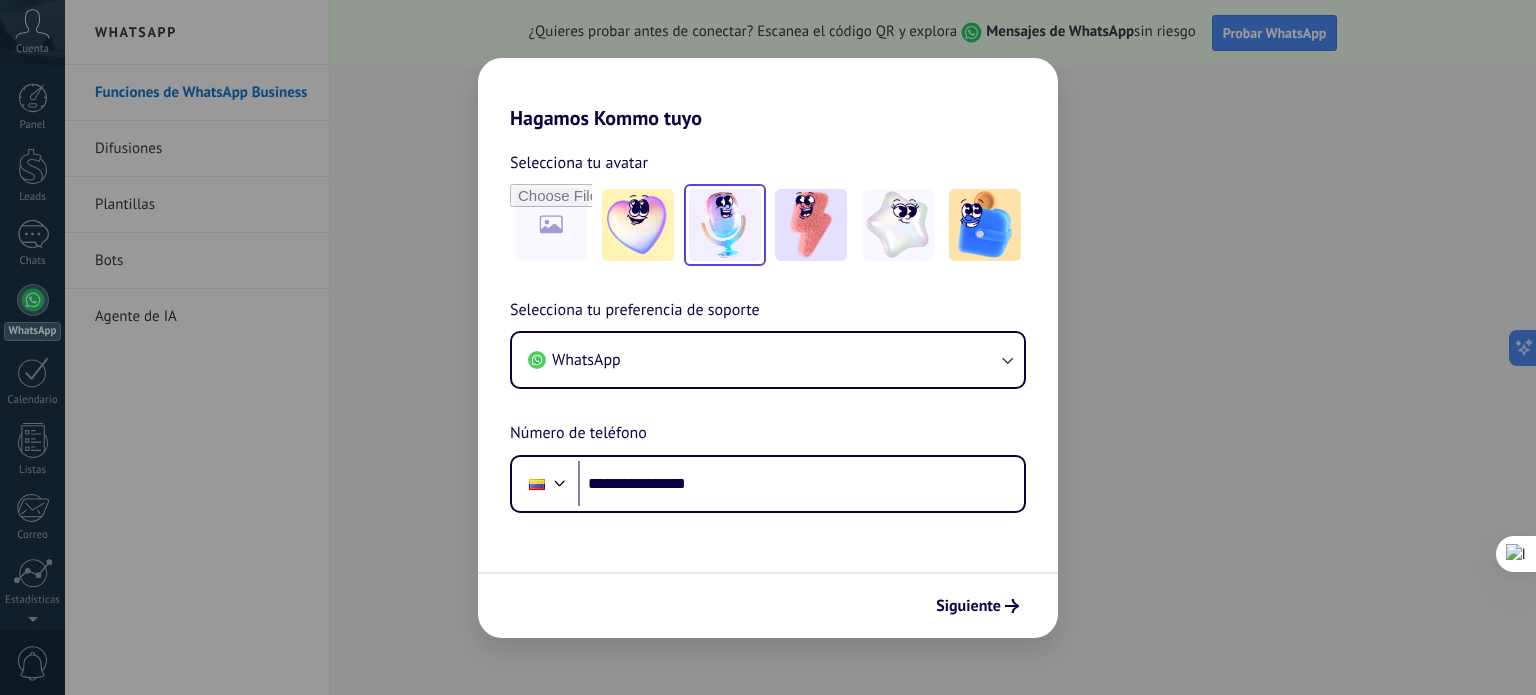click at bounding box center [725, 225] 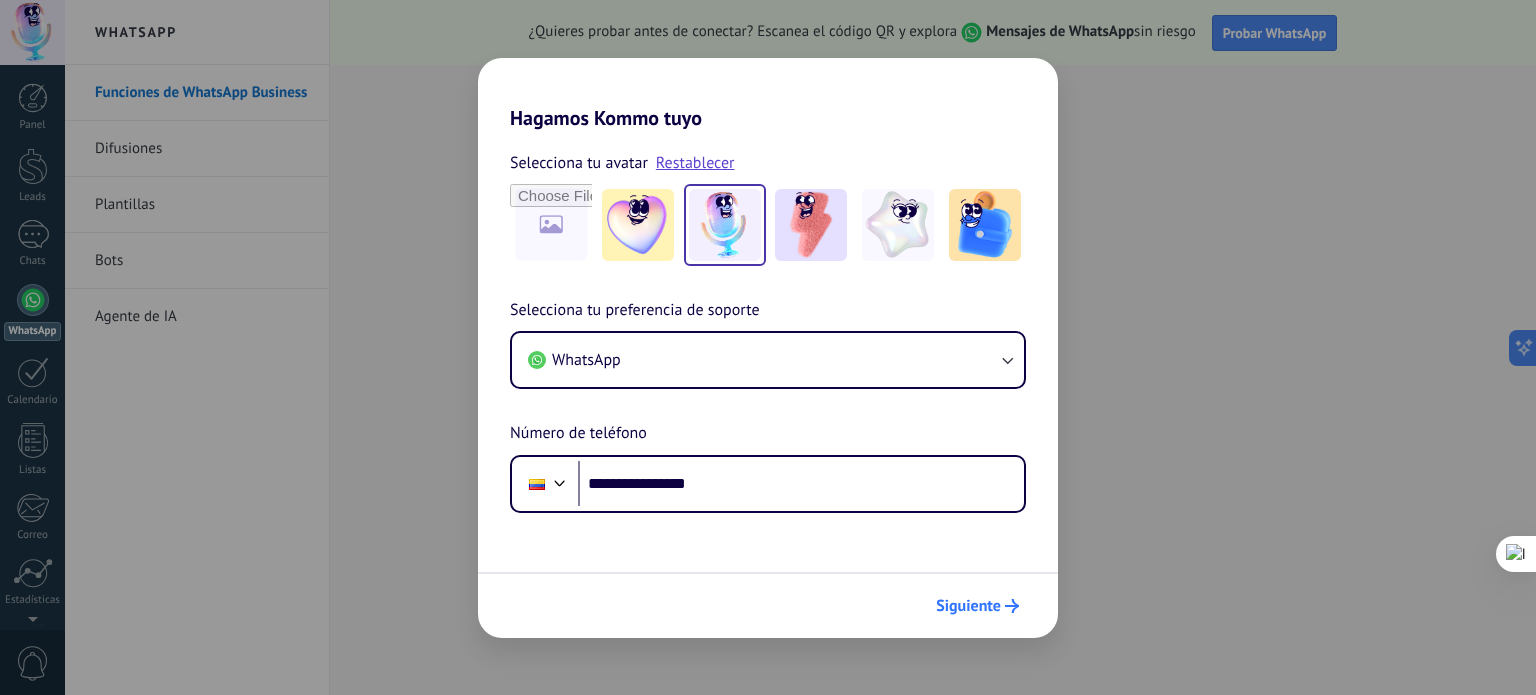 click on "Siguiente" at bounding box center (968, 606) 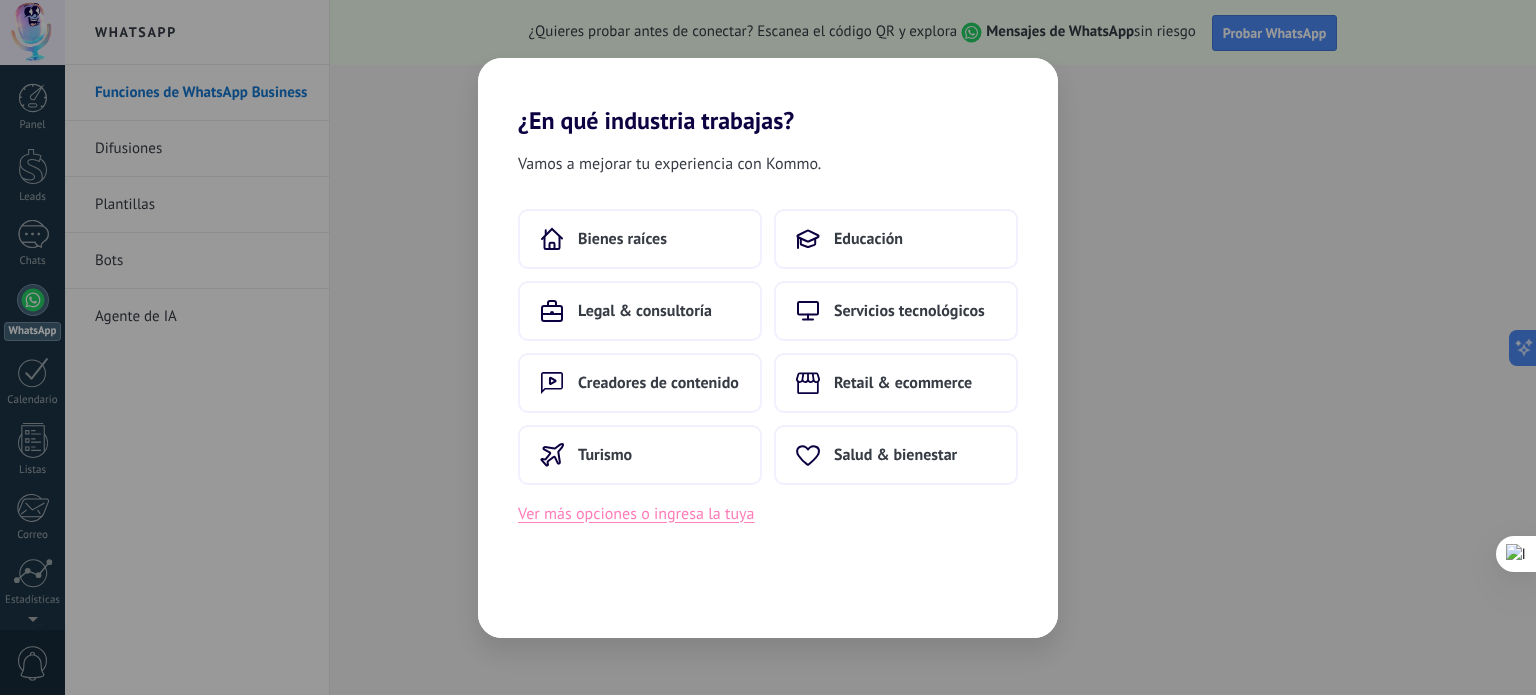 click on "Ver más opciones o ingresa la tuya" at bounding box center (636, 514) 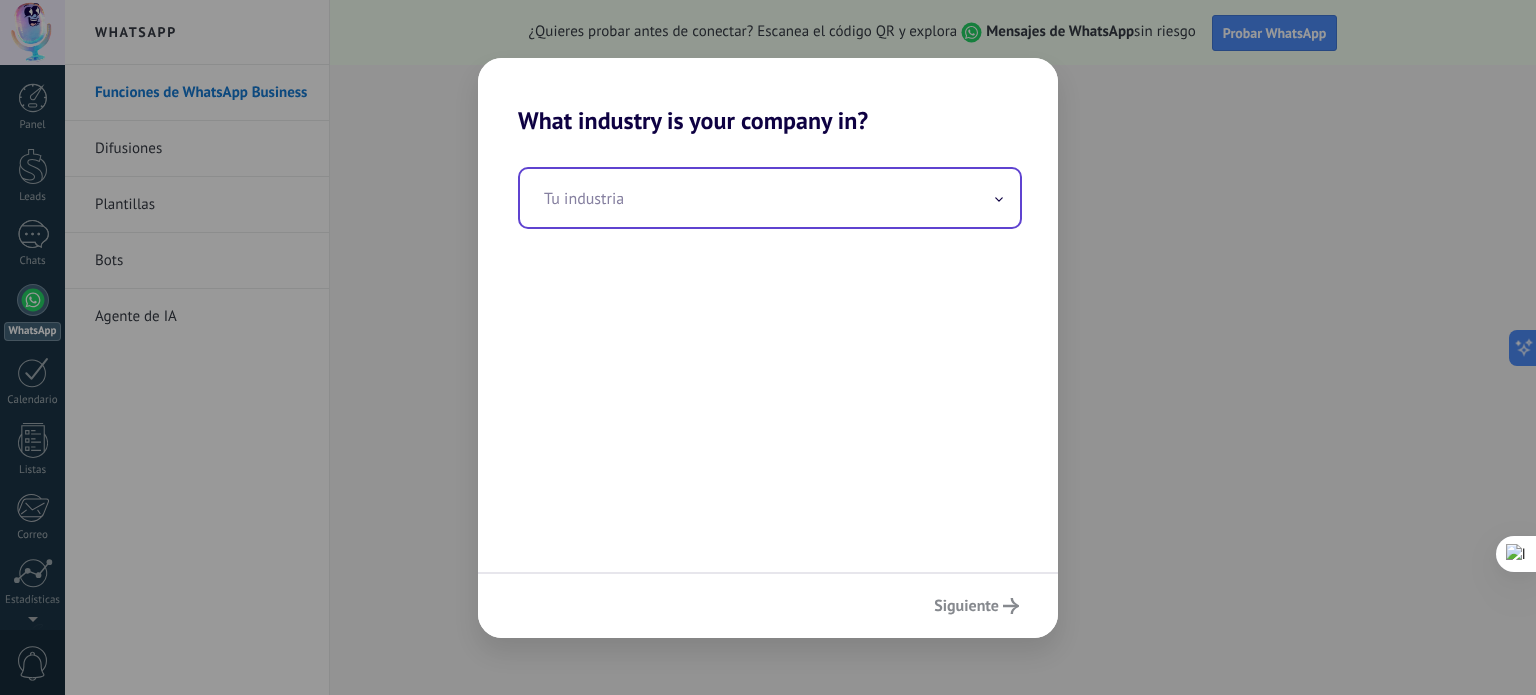 click at bounding box center [770, 198] 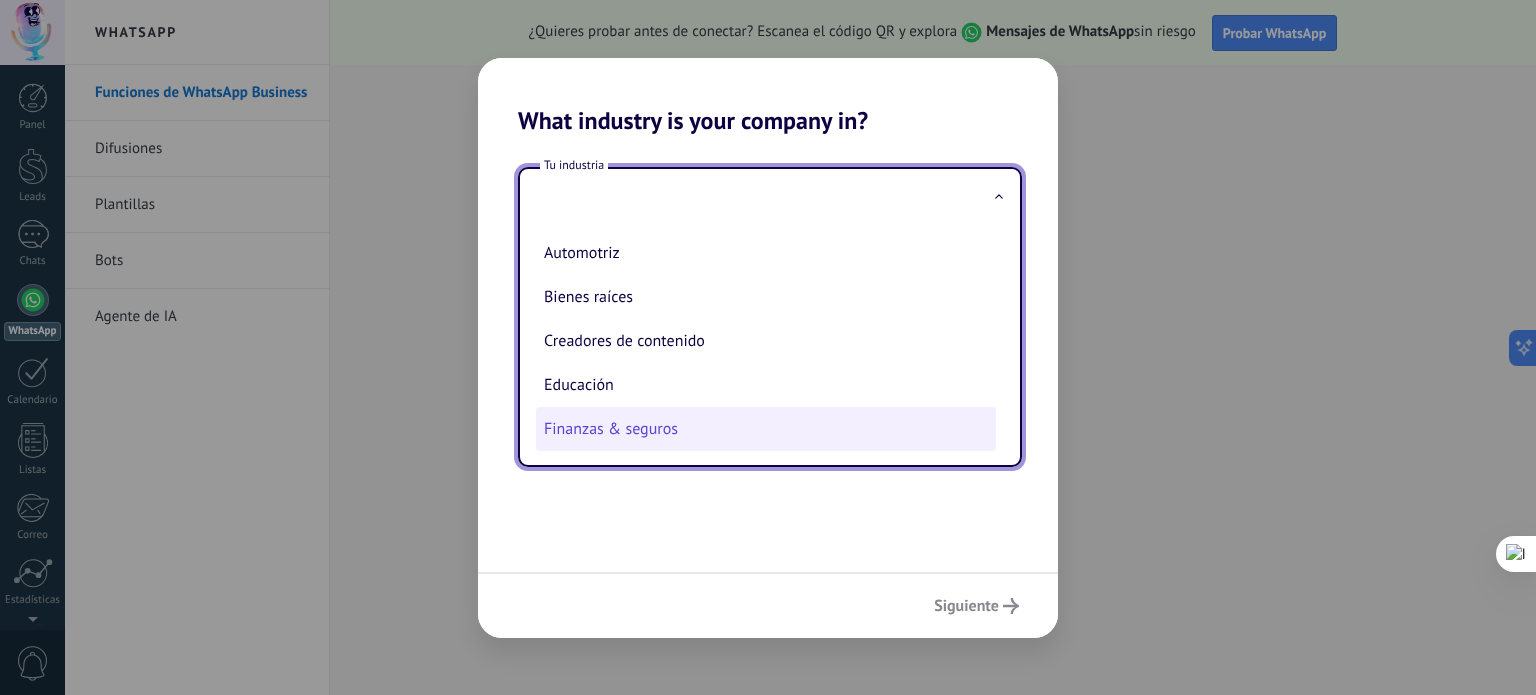 click on "Finanzas & seguros" at bounding box center (766, 429) 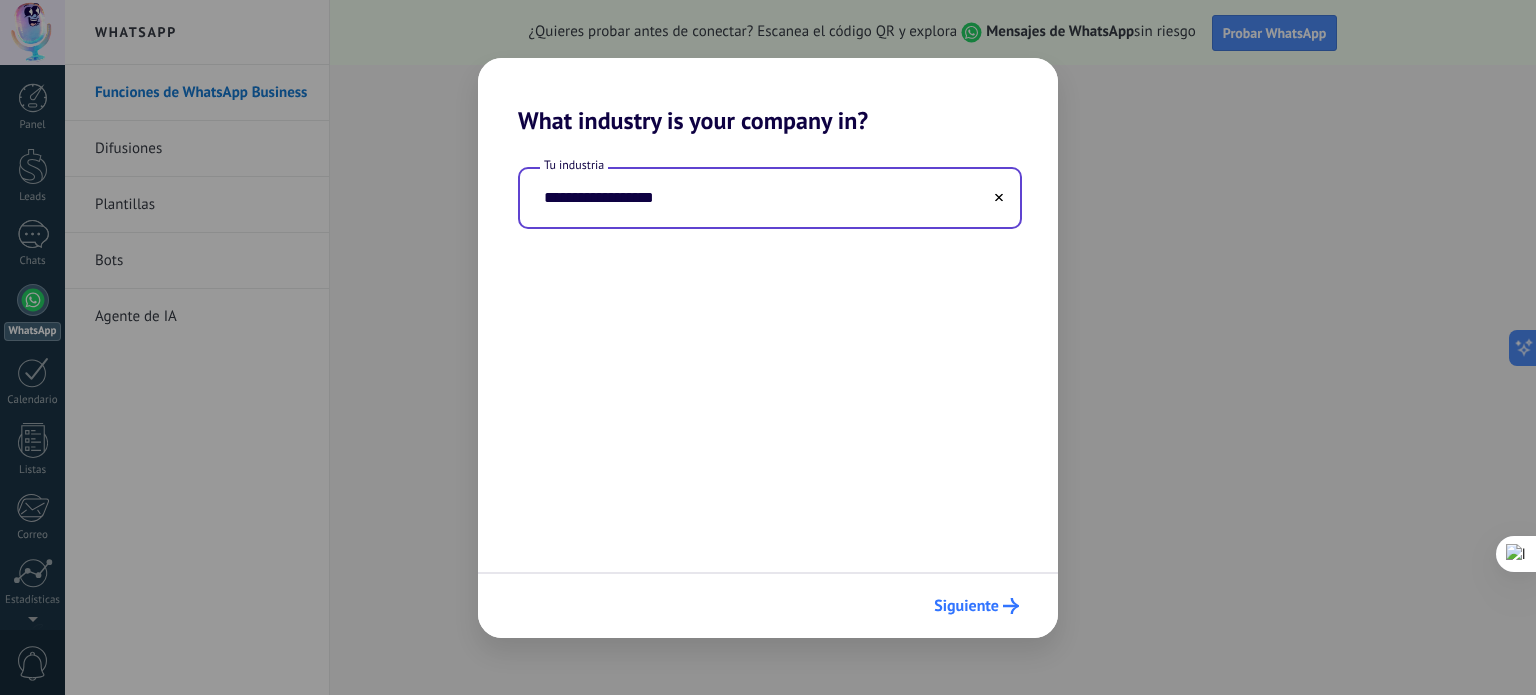 click on "Siguiente" at bounding box center [966, 606] 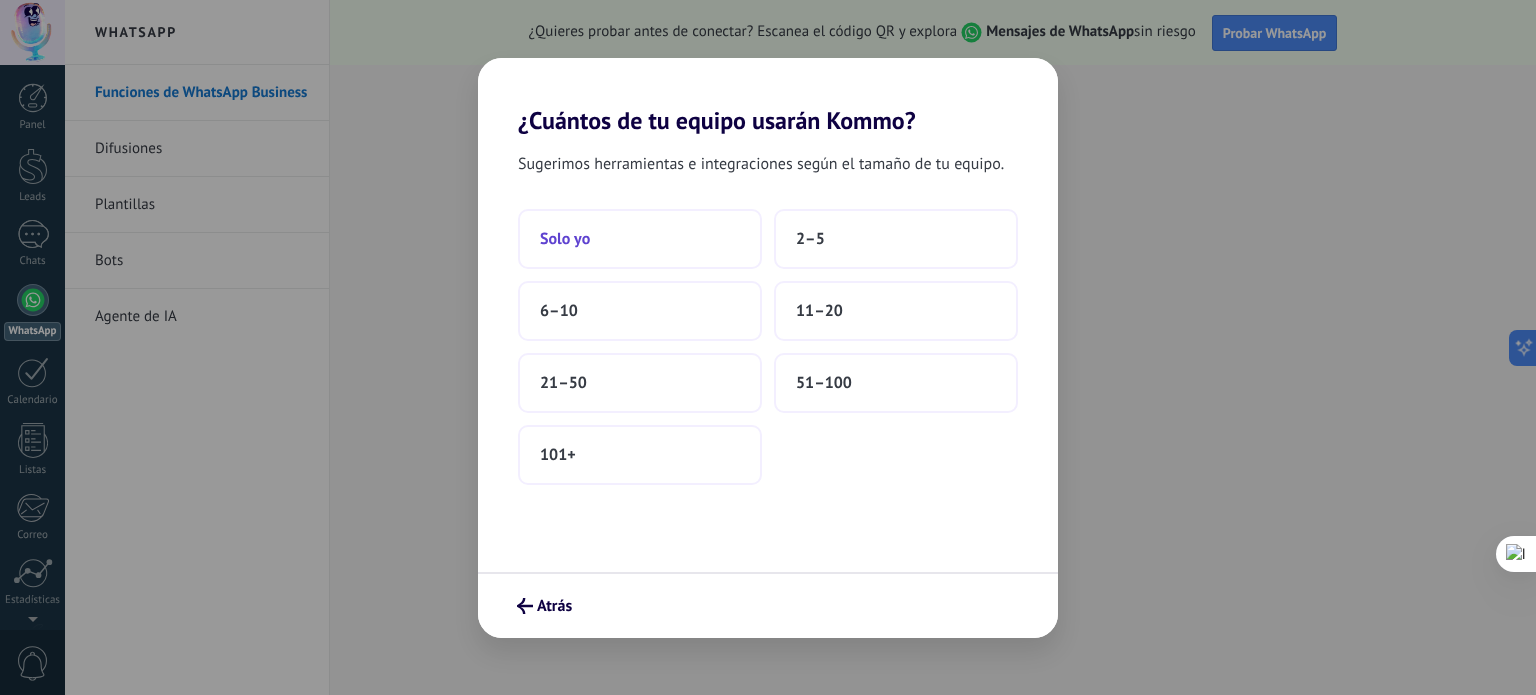 click on "Solo yo" at bounding box center (640, 239) 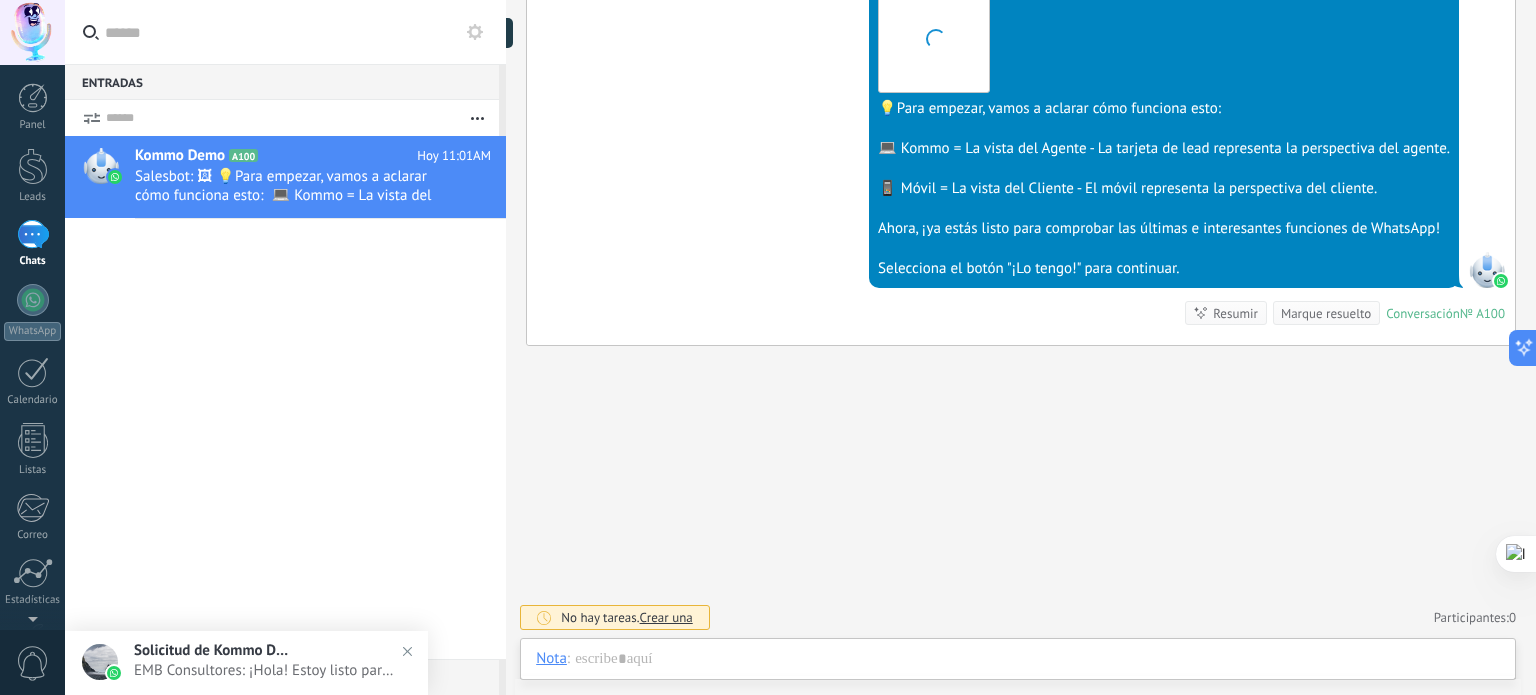 scroll, scrollTop: 627, scrollLeft: 0, axis: vertical 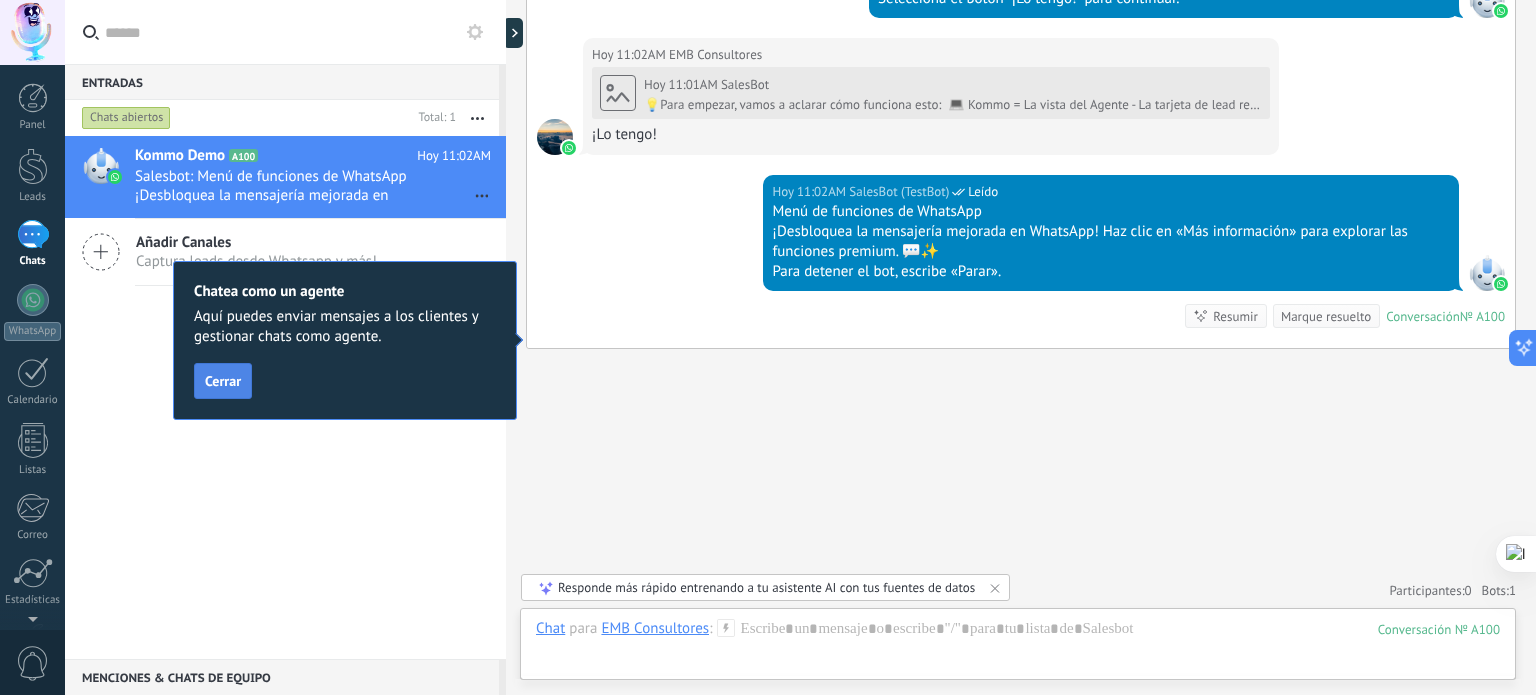 click on "Cerrar" at bounding box center (223, 381) 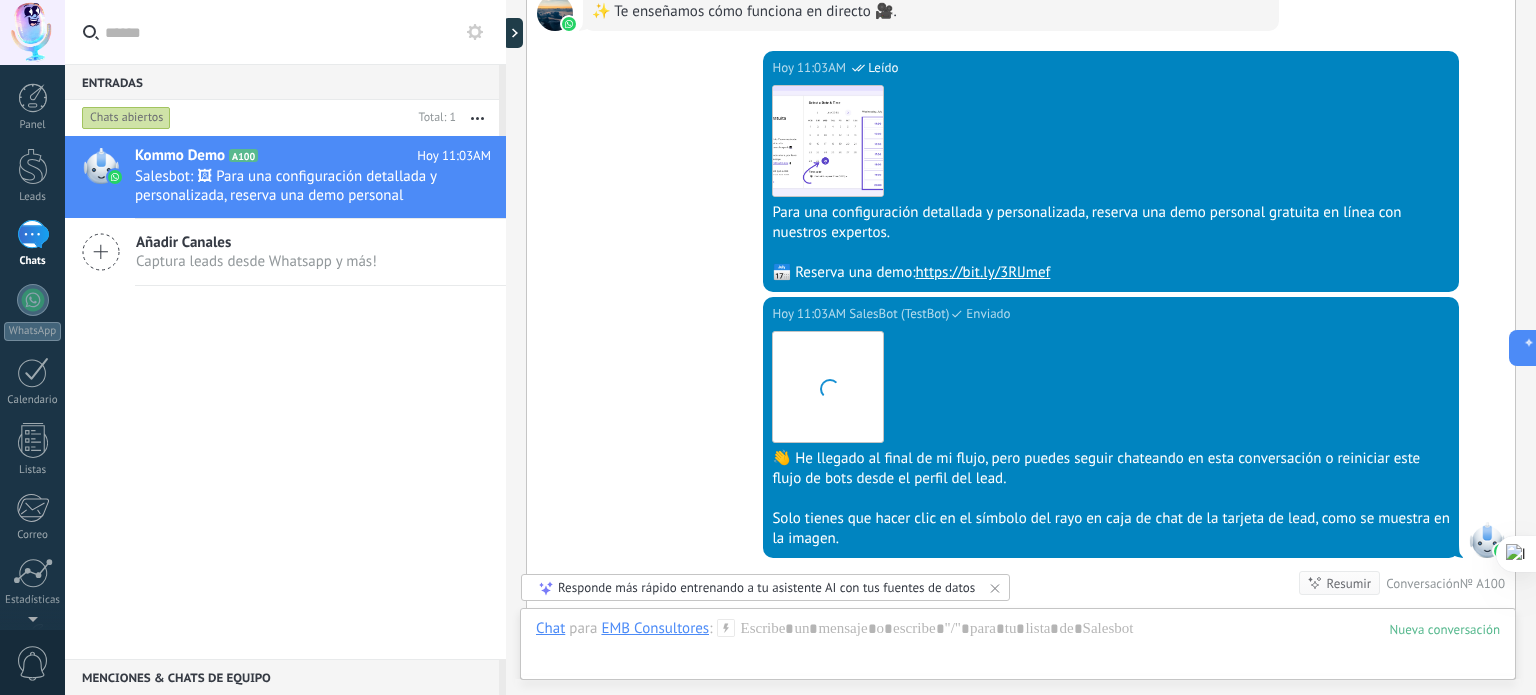 scroll, scrollTop: 2364, scrollLeft: 0, axis: vertical 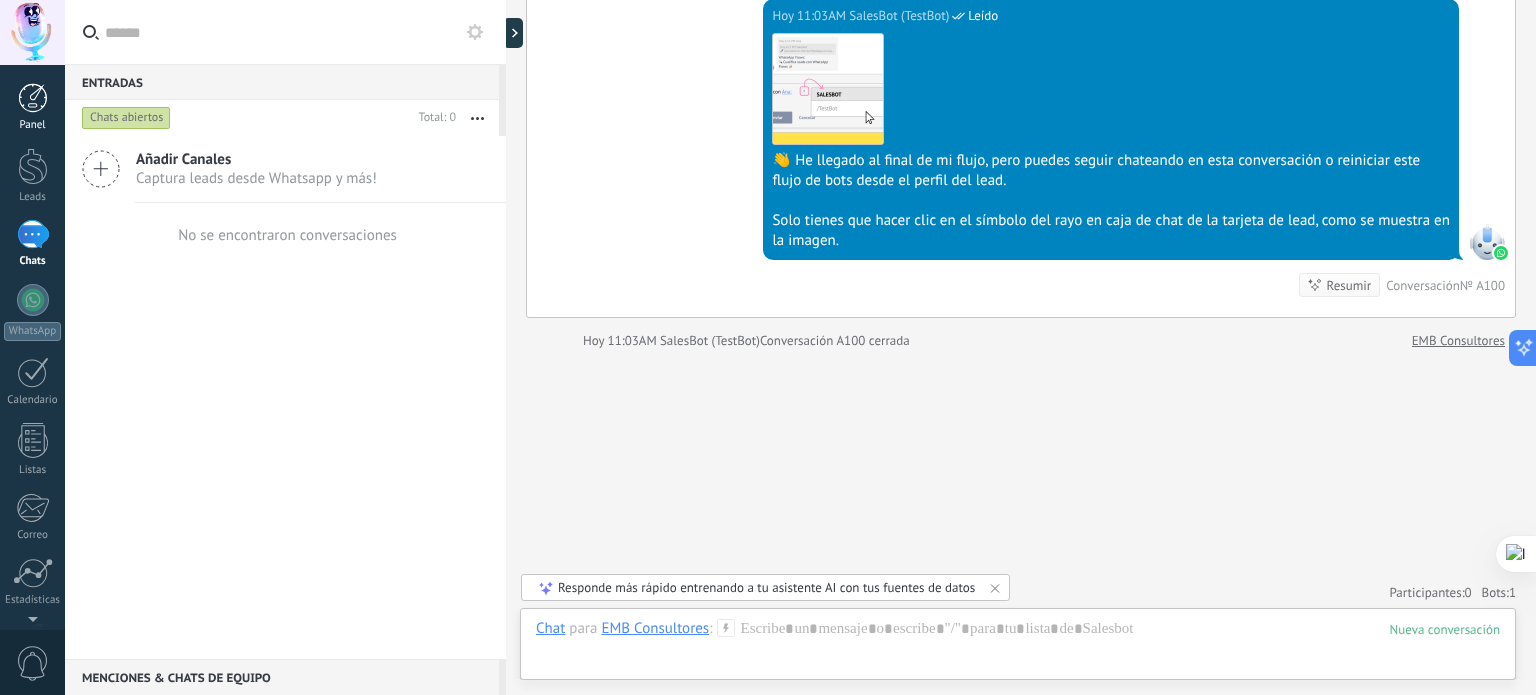 click at bounding box center [33, 98] 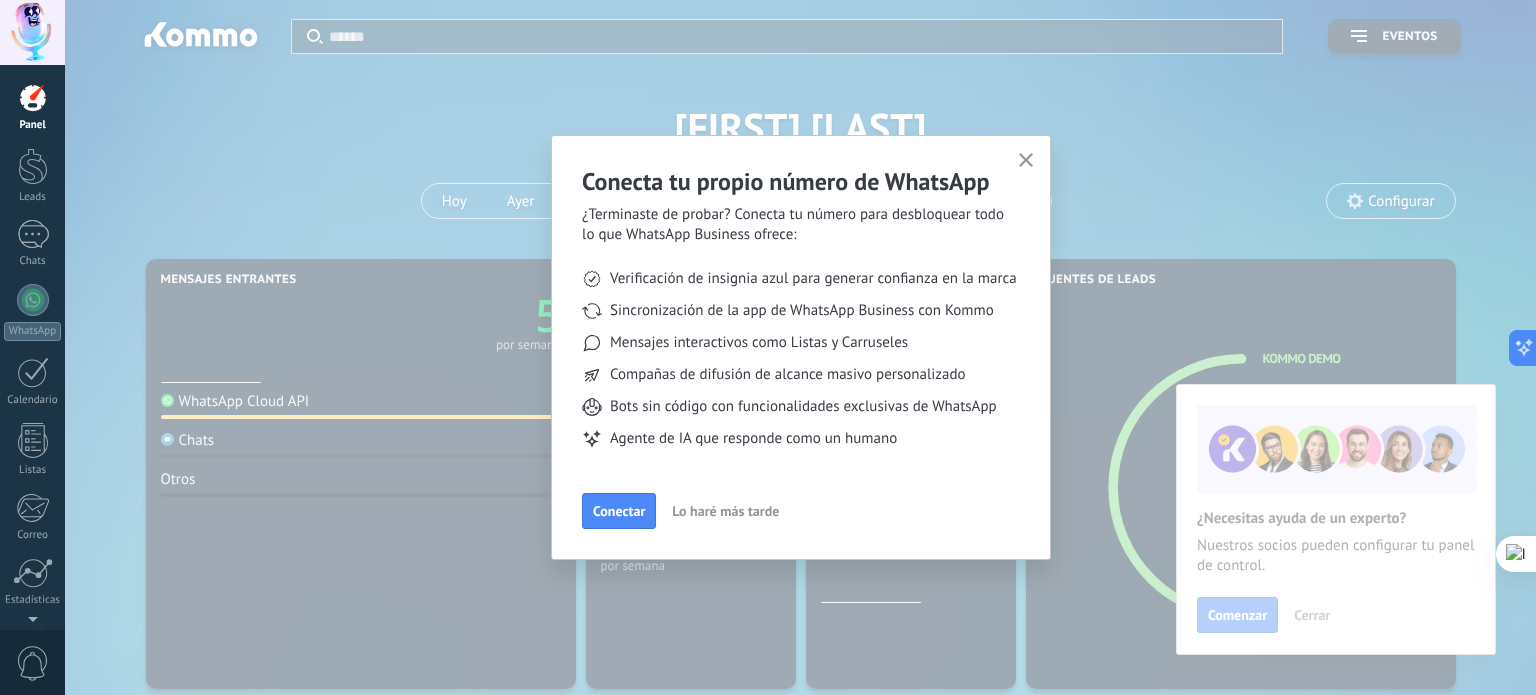 click 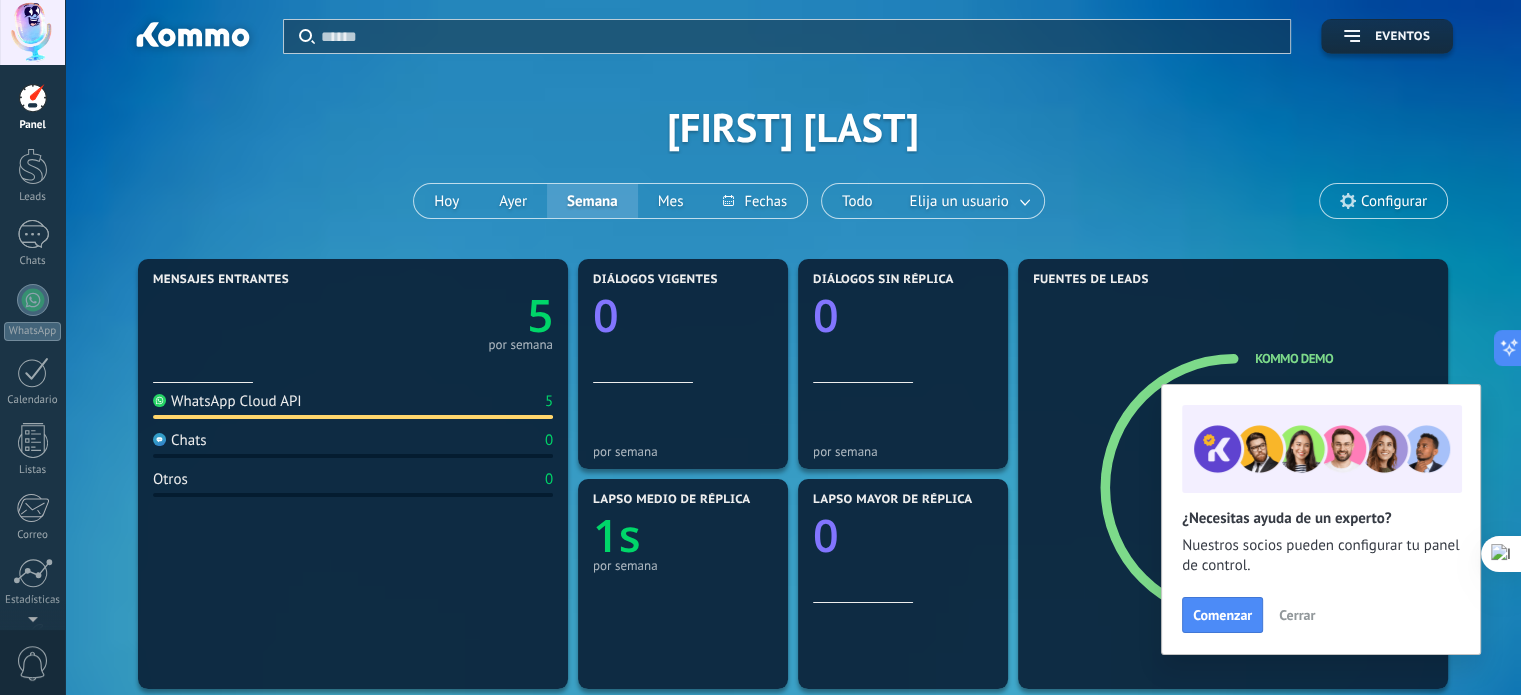 click on "Cerrar" at bounding box center (1297, 615) 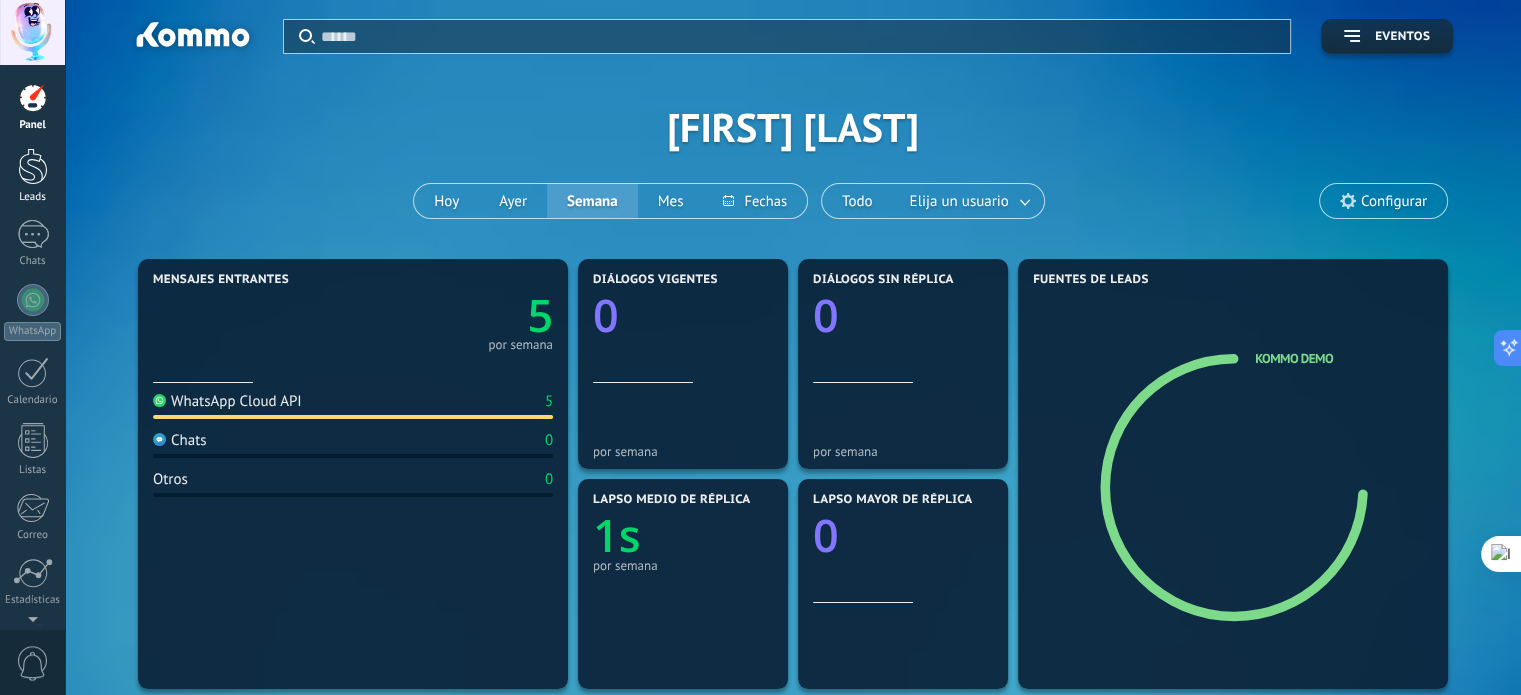 click at bounding box center [33, 166] 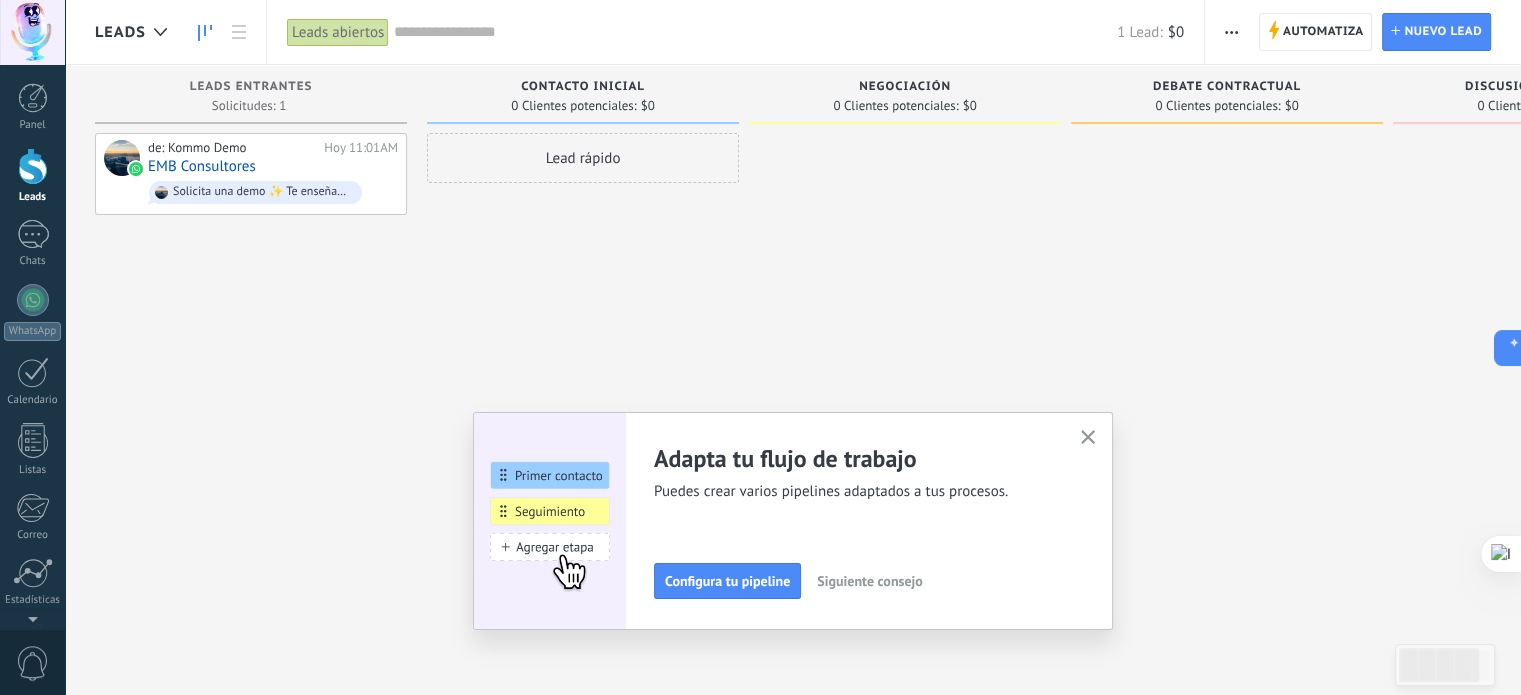 click 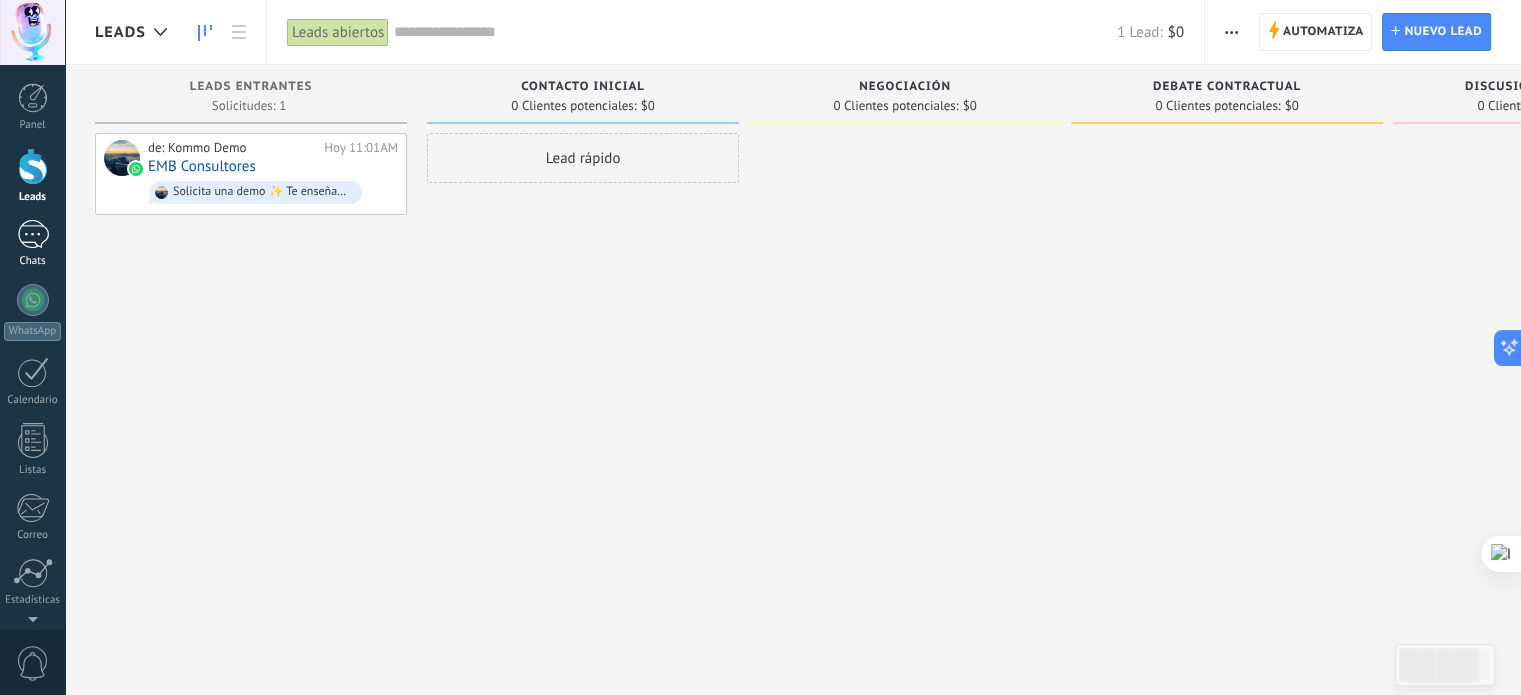 click on "1" at bounding box center (33, 234) 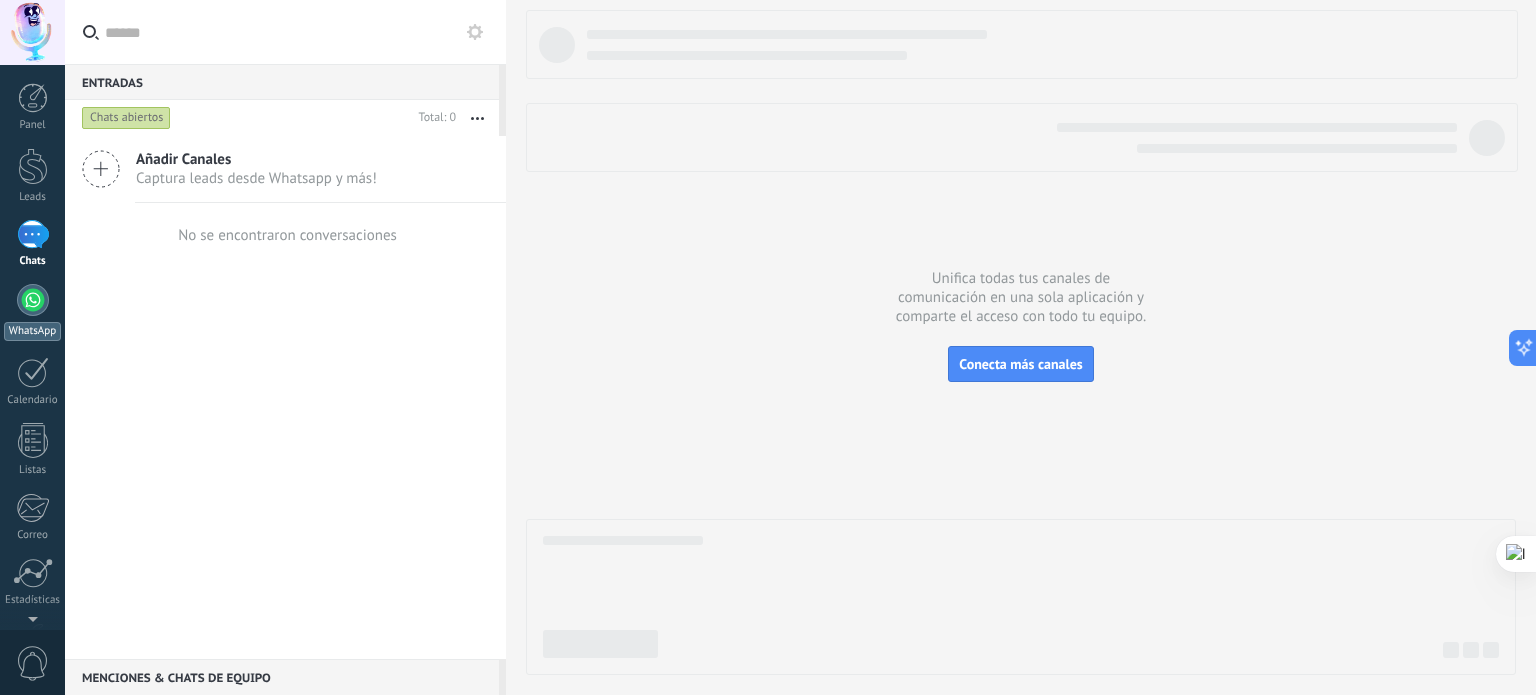 click at bounding box center (33, 300) 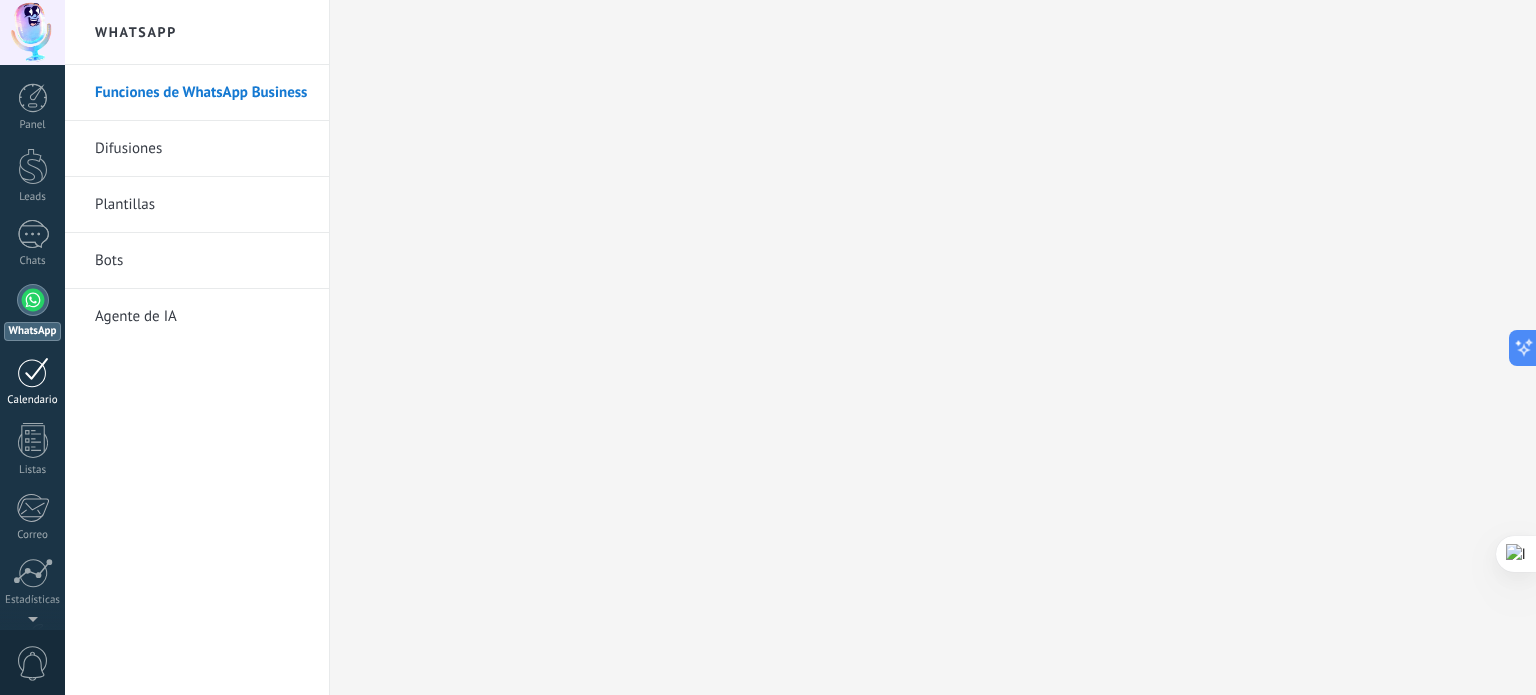 click at bounding box center (33, 372) 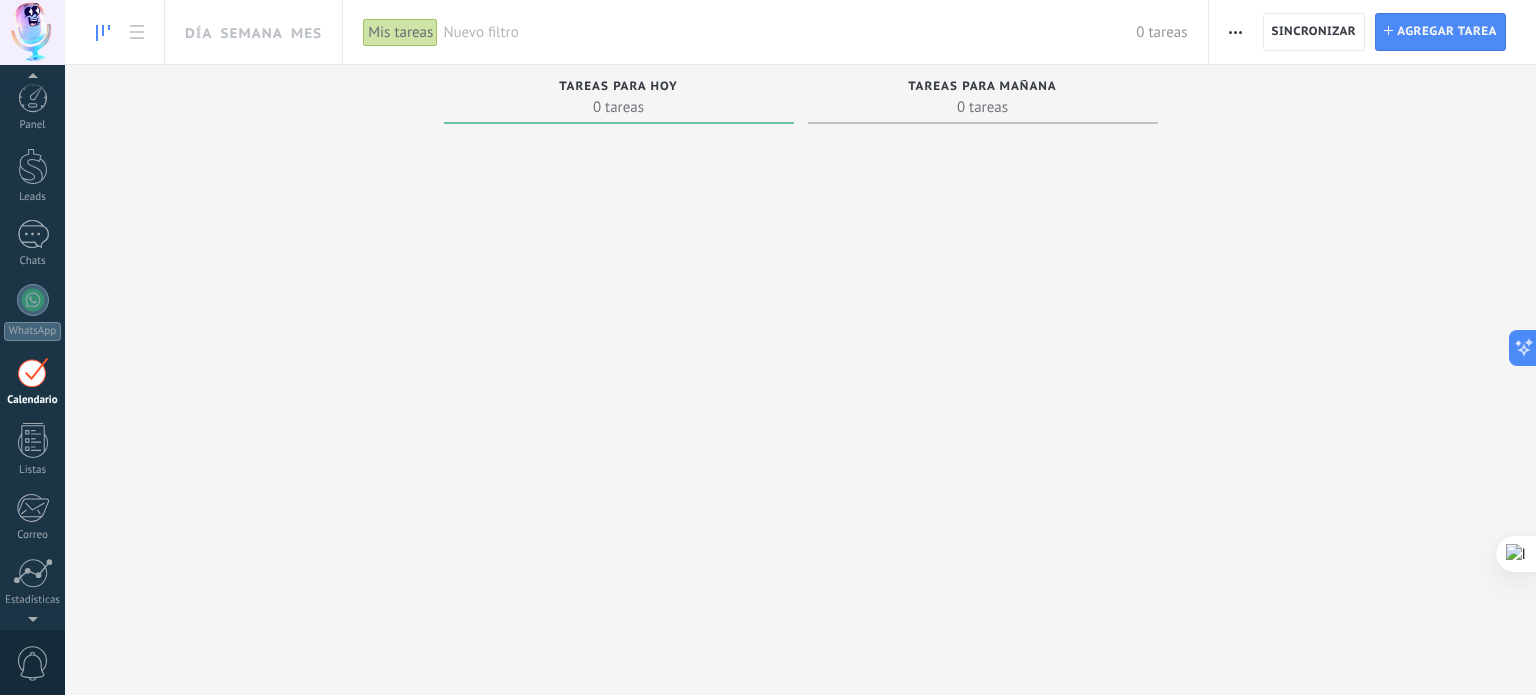 scroll, scrollTop: 56, scrollLeft: 0, axis: vertical 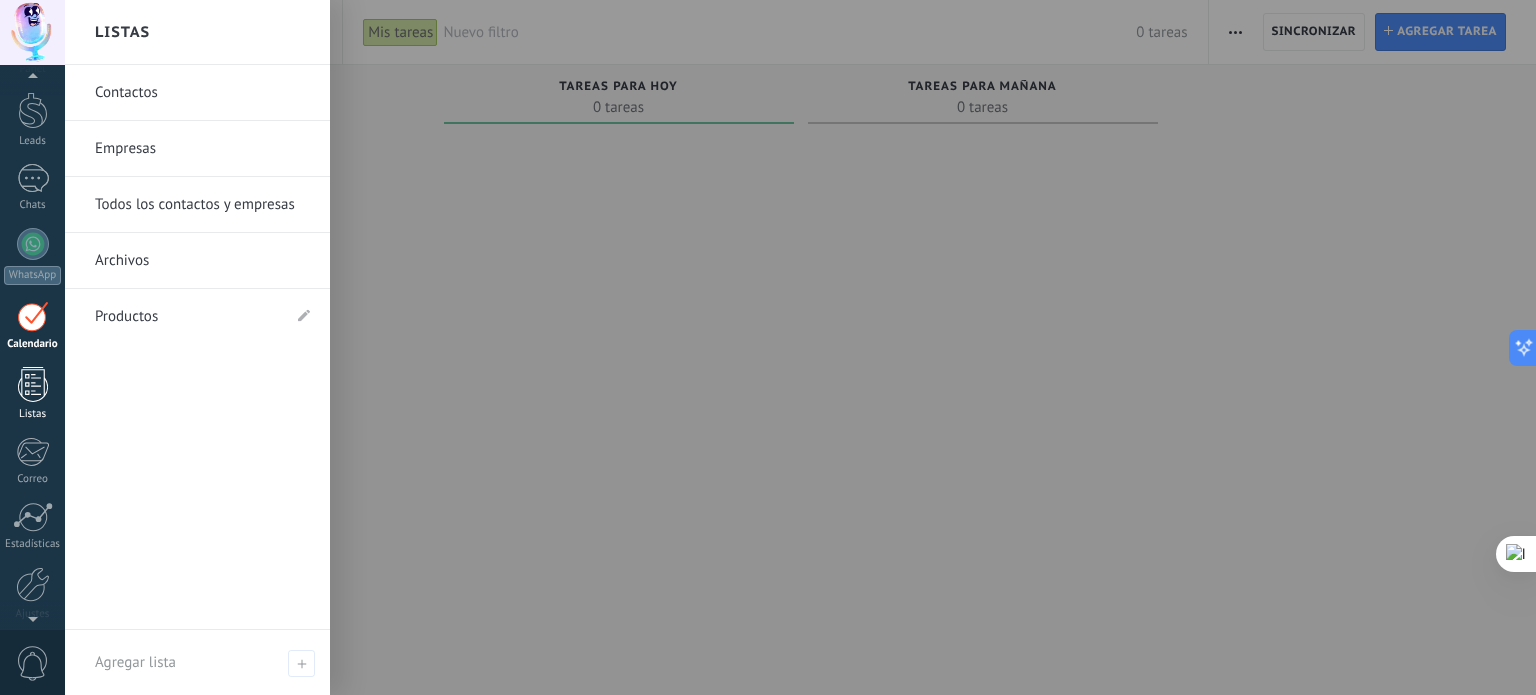 click at bounding box center (33, 384) 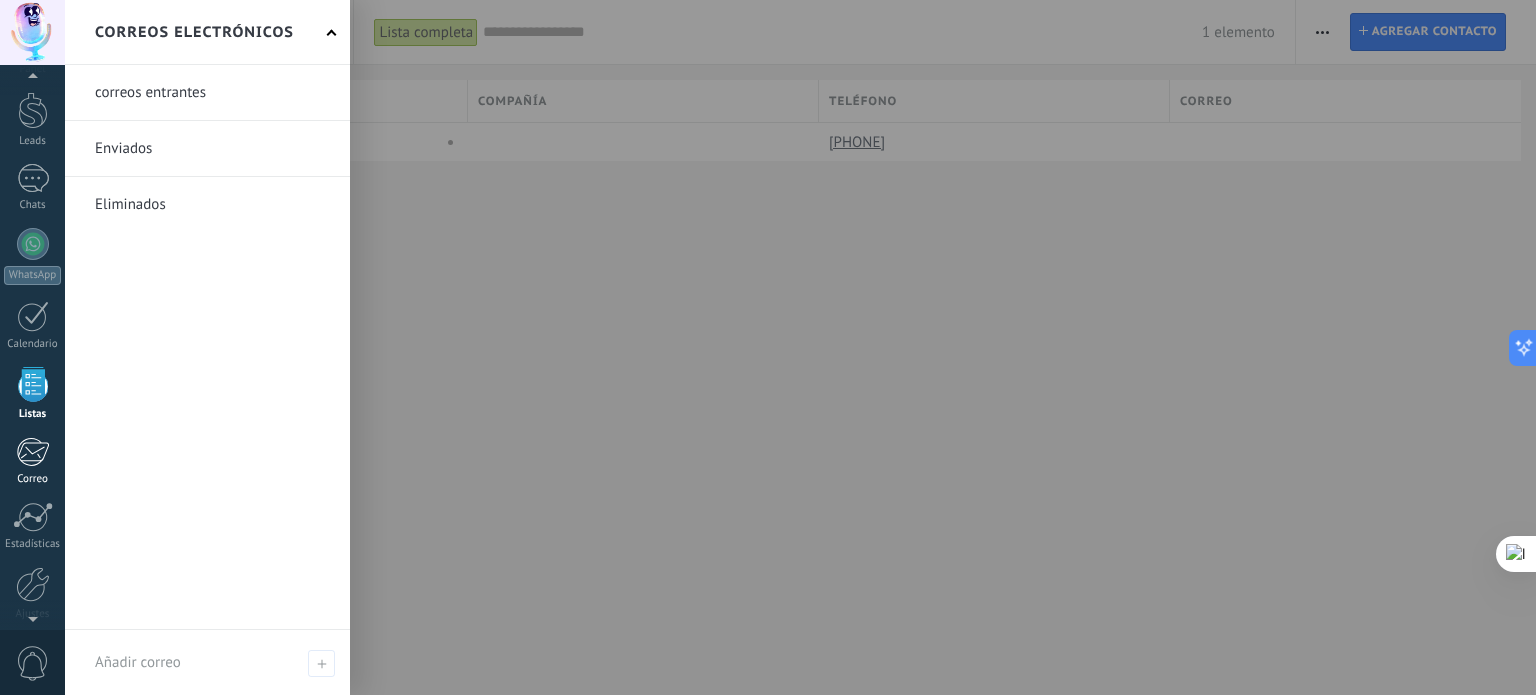 click at bounding box center (32, 452) 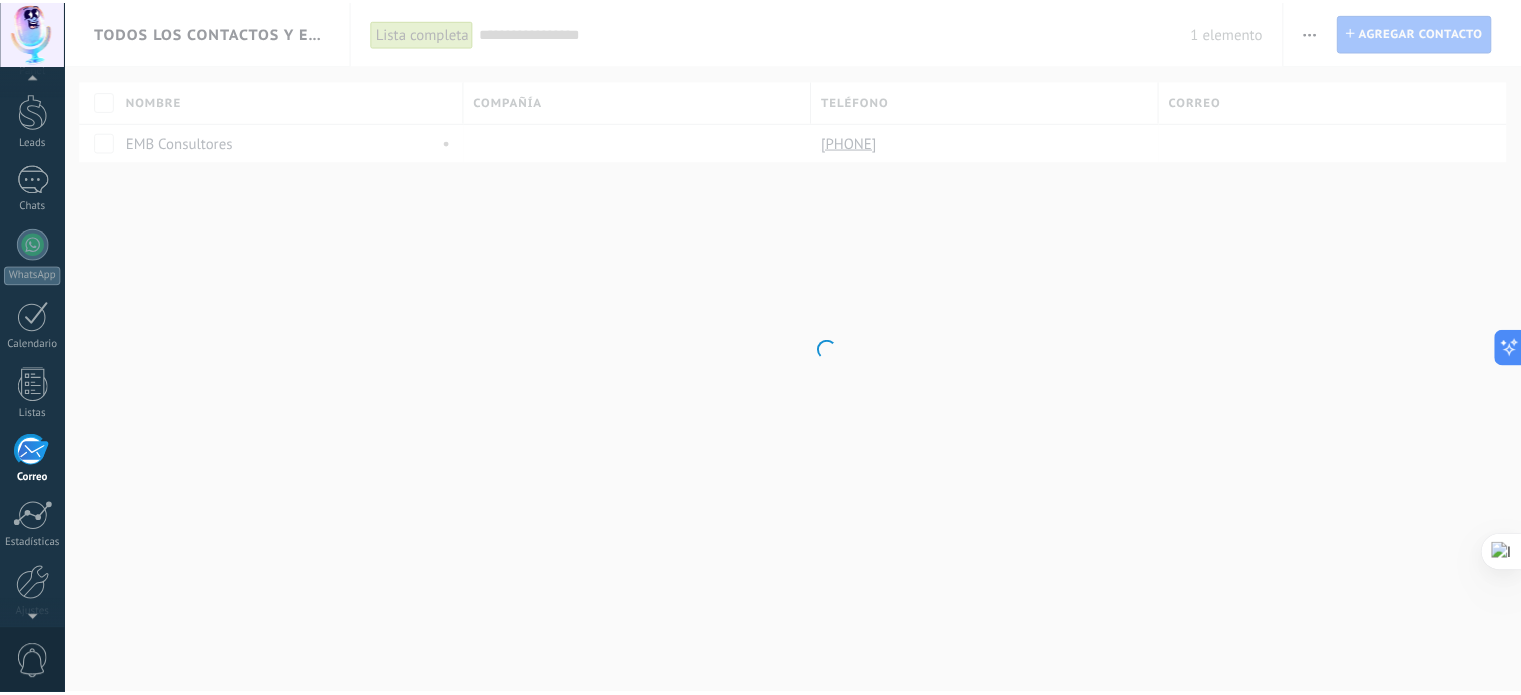 scroll, scrollTop: 136, scrollLeft: 0, axis: vertical 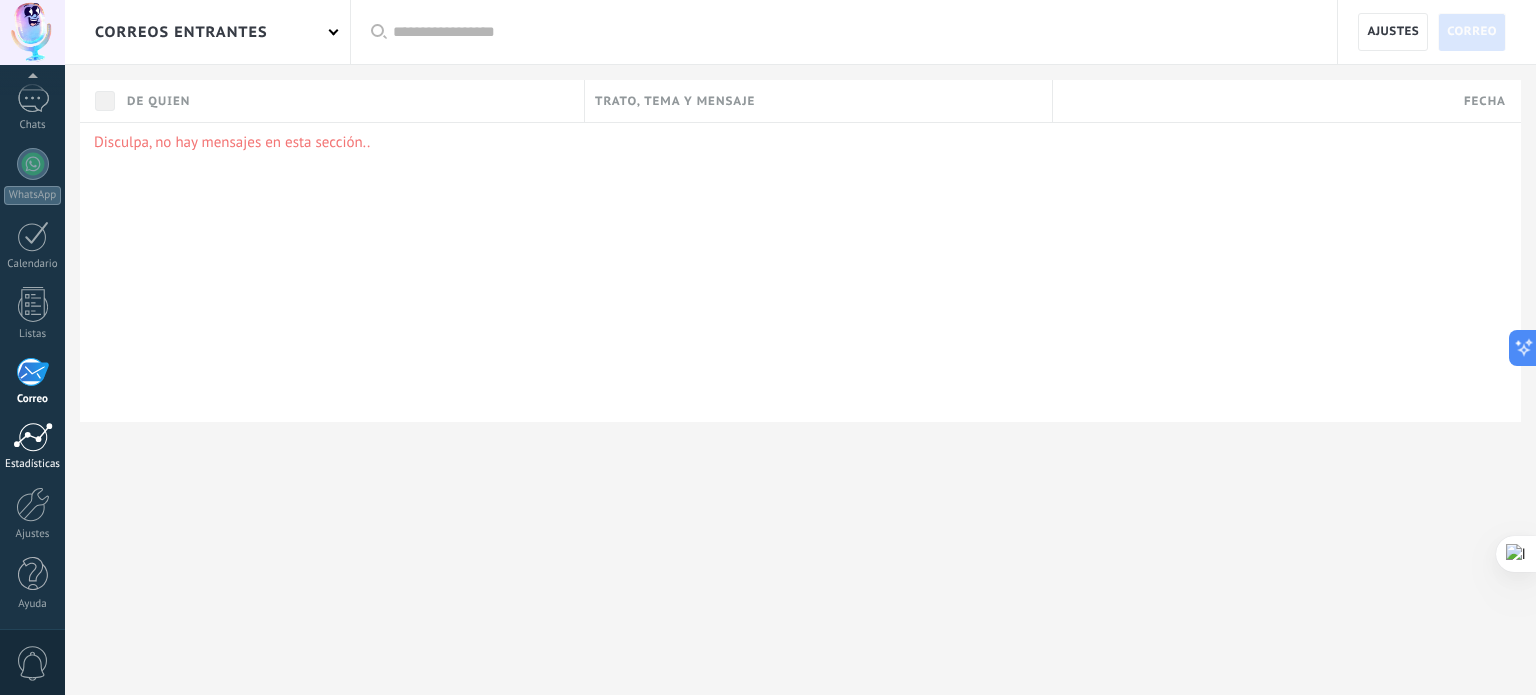 click at bounding box center [33, 437] 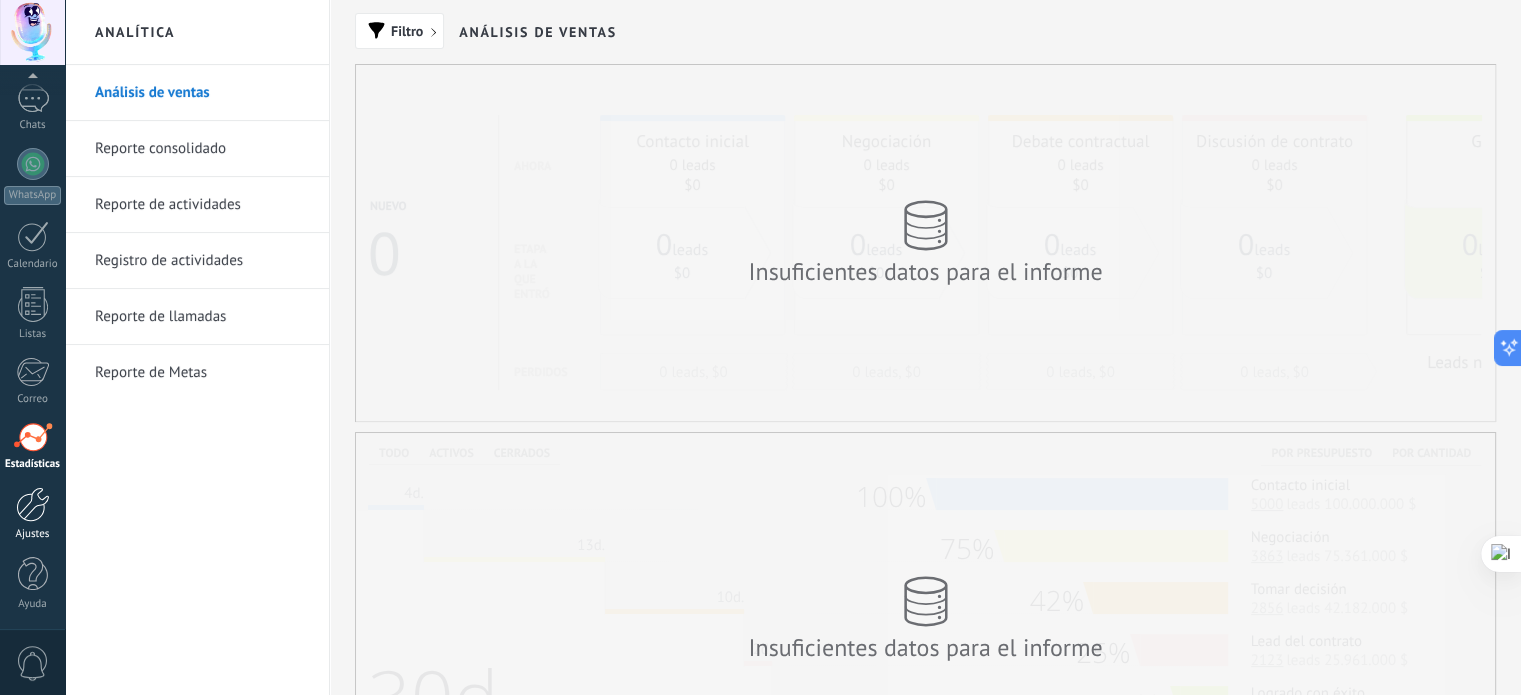 click at bounding box center (33, 504) 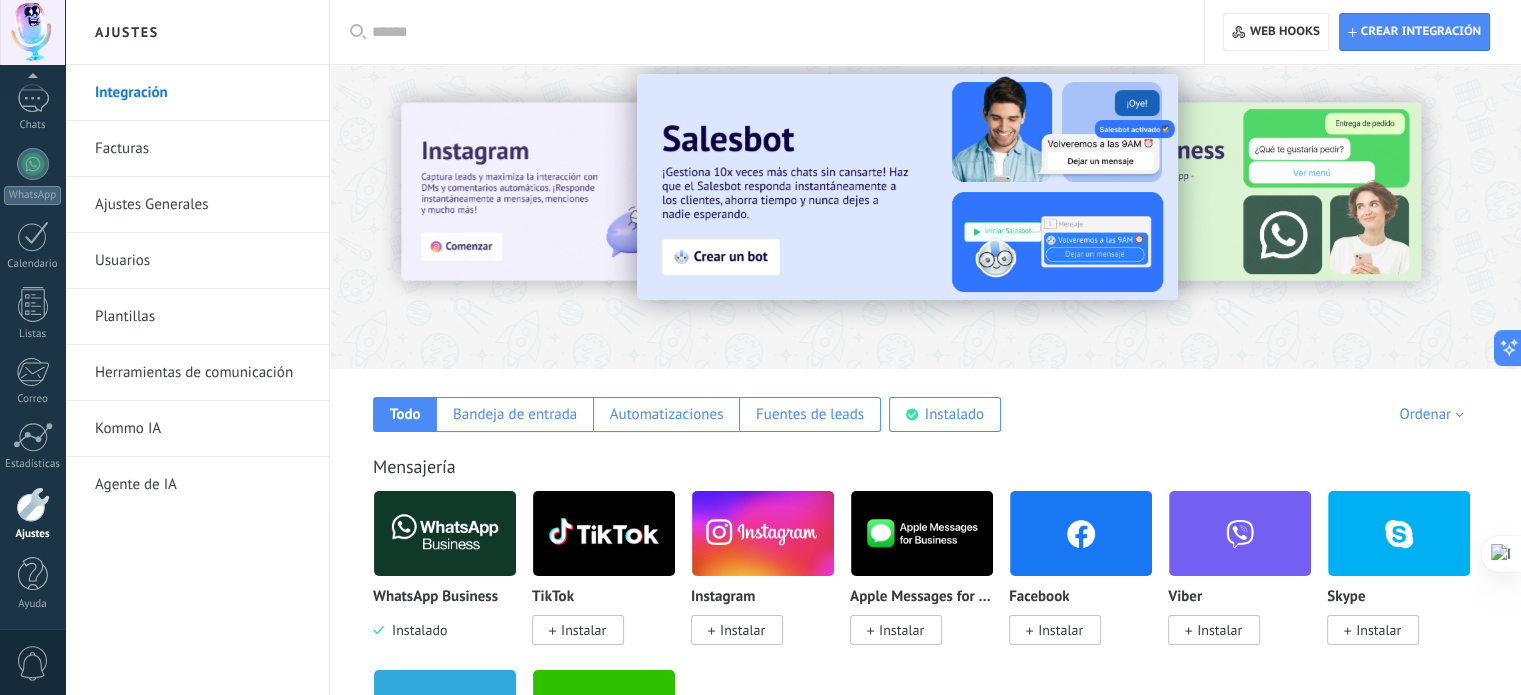 scroll, scrollTop: 0, scrollLeft: 0, axis: both 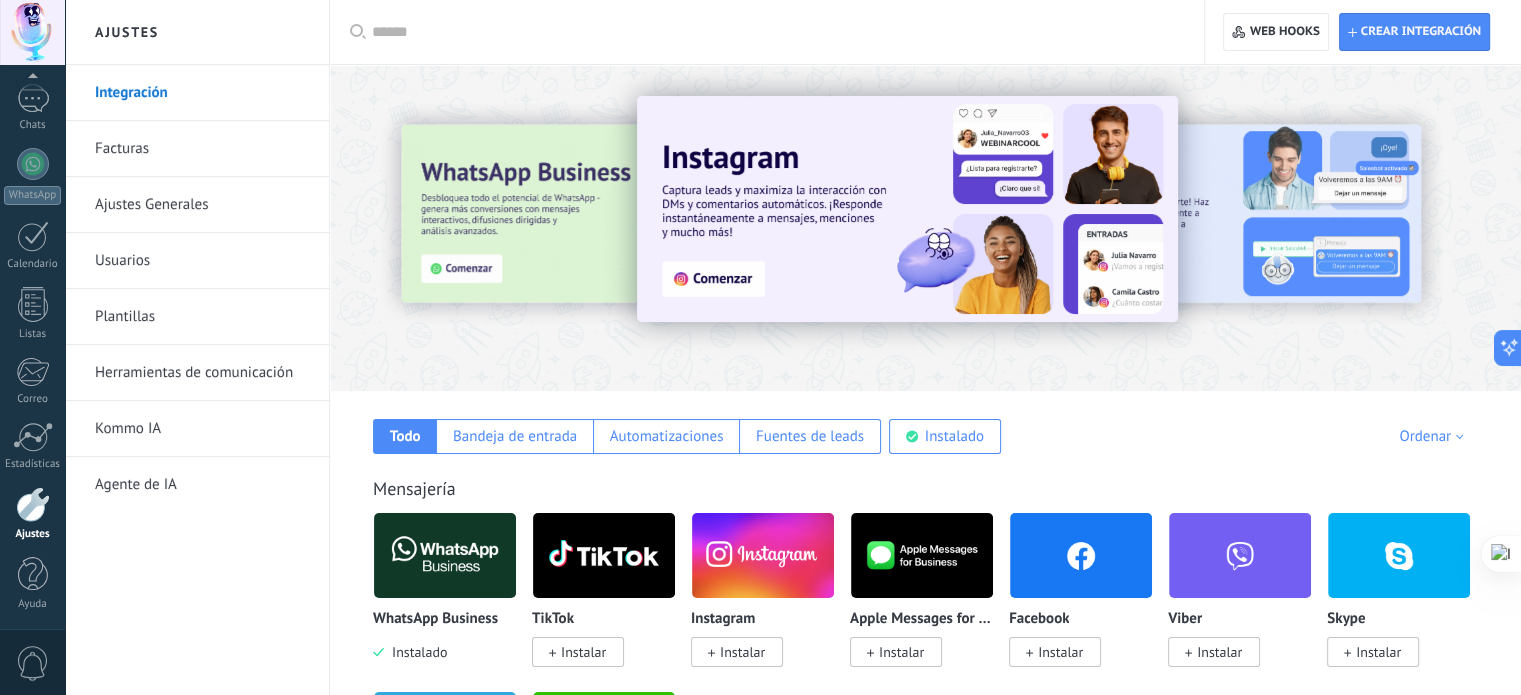 click on "Facturas" at bounding box center [202, 149] 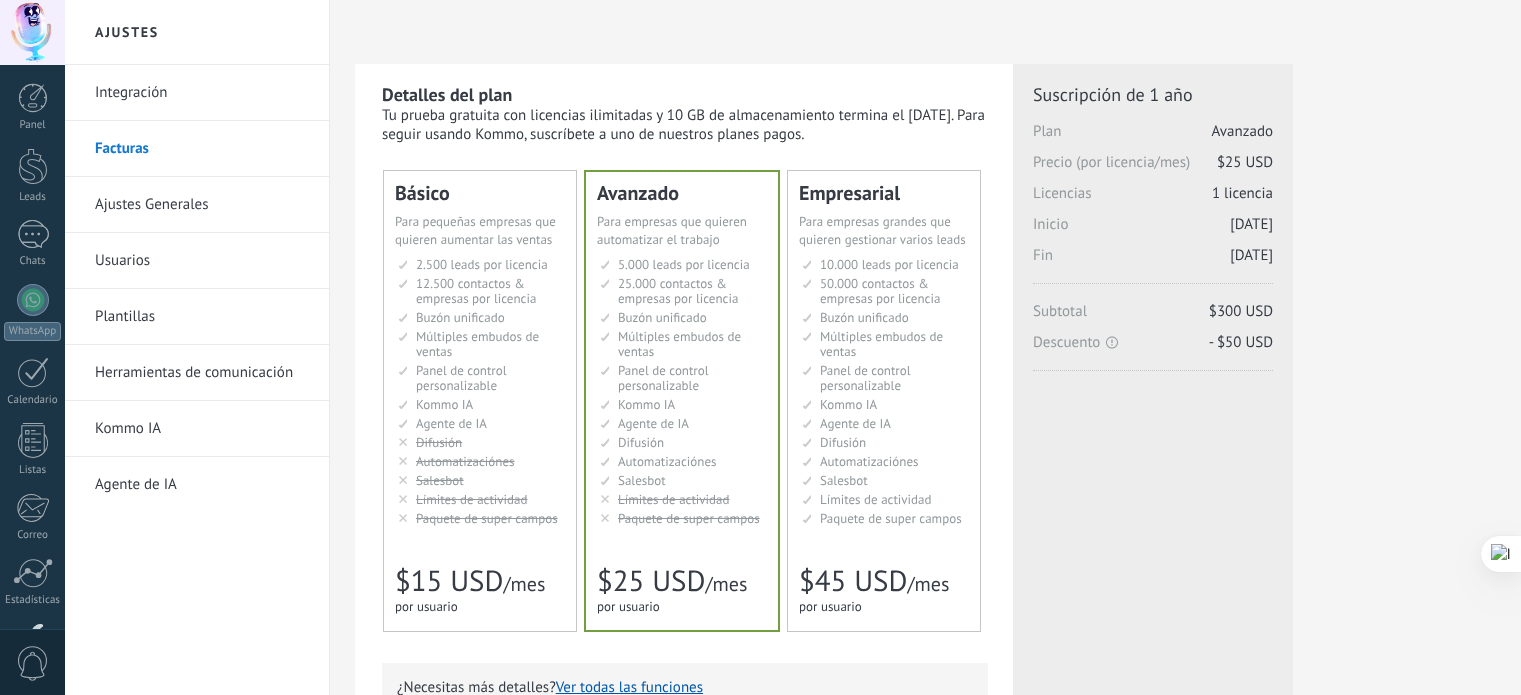 scroll, scrollTop: 0, scrollLeft: 0, axis: both 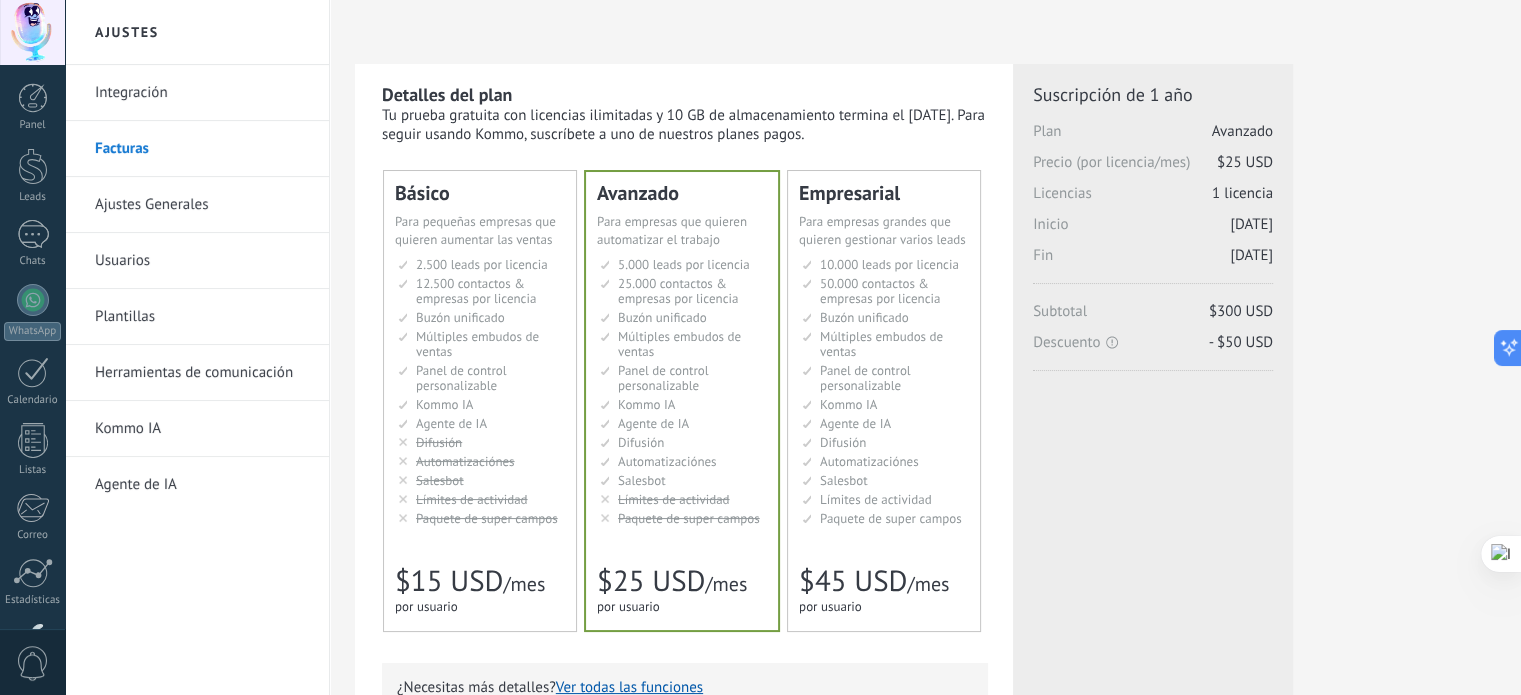 click on "Básico" at bounding box center [480, 193] 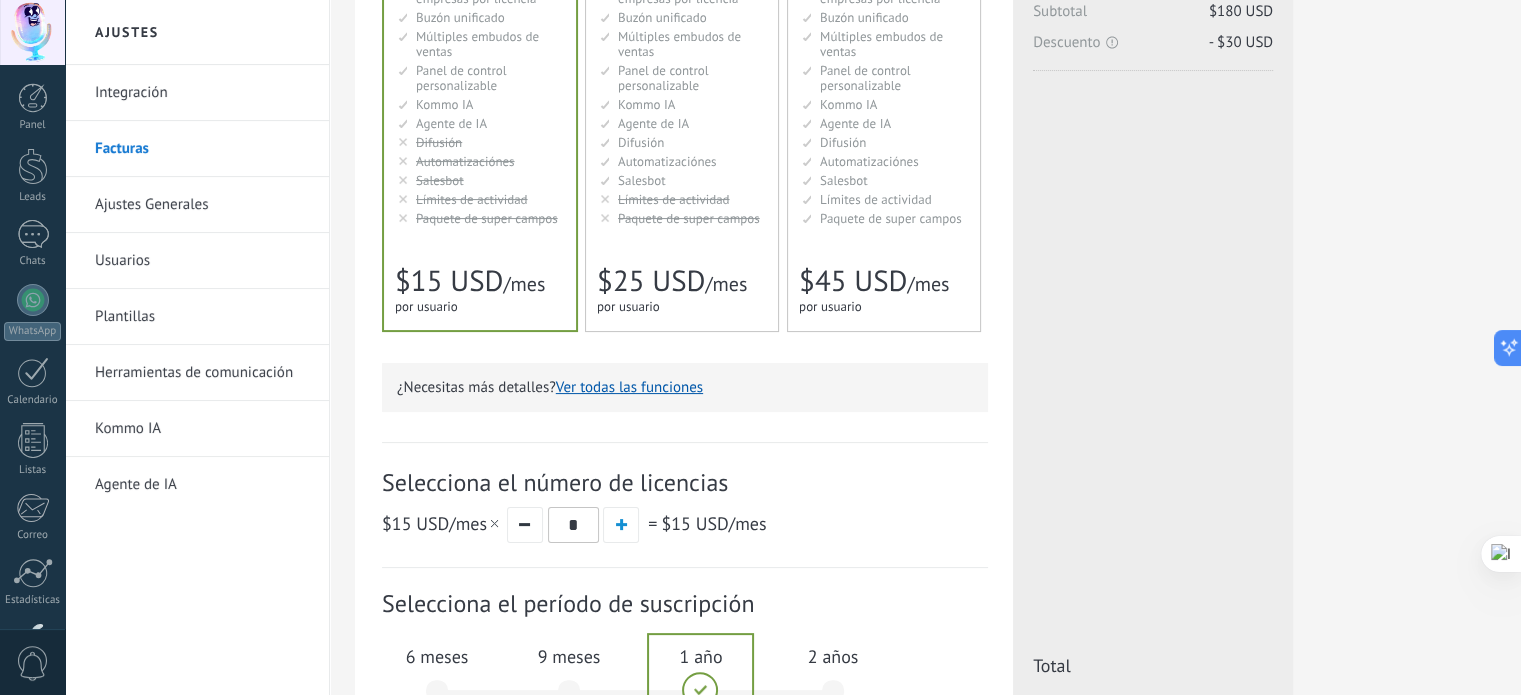 scroll, scrollTop: 500, scrollLeft: 0, axis: vertical 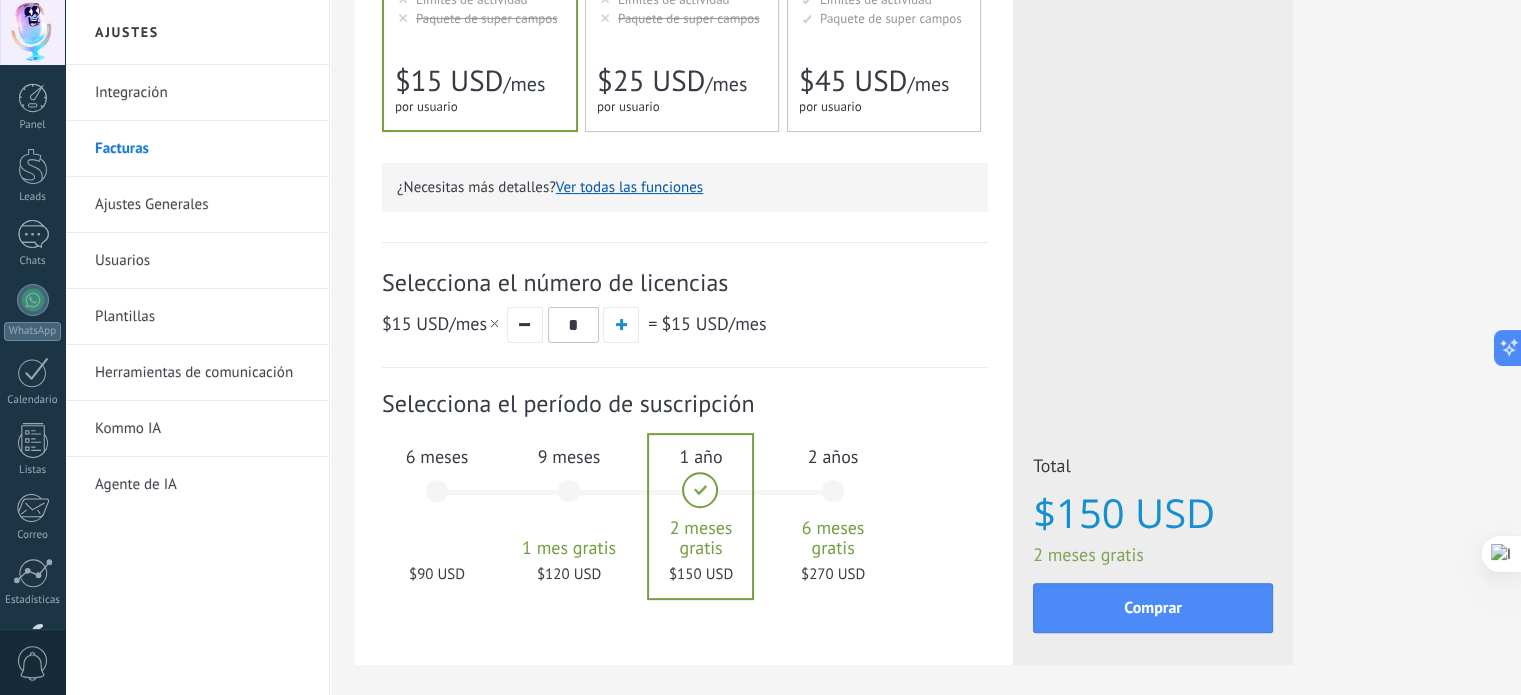 click on "6 meses" at bounding box center (437, 456) 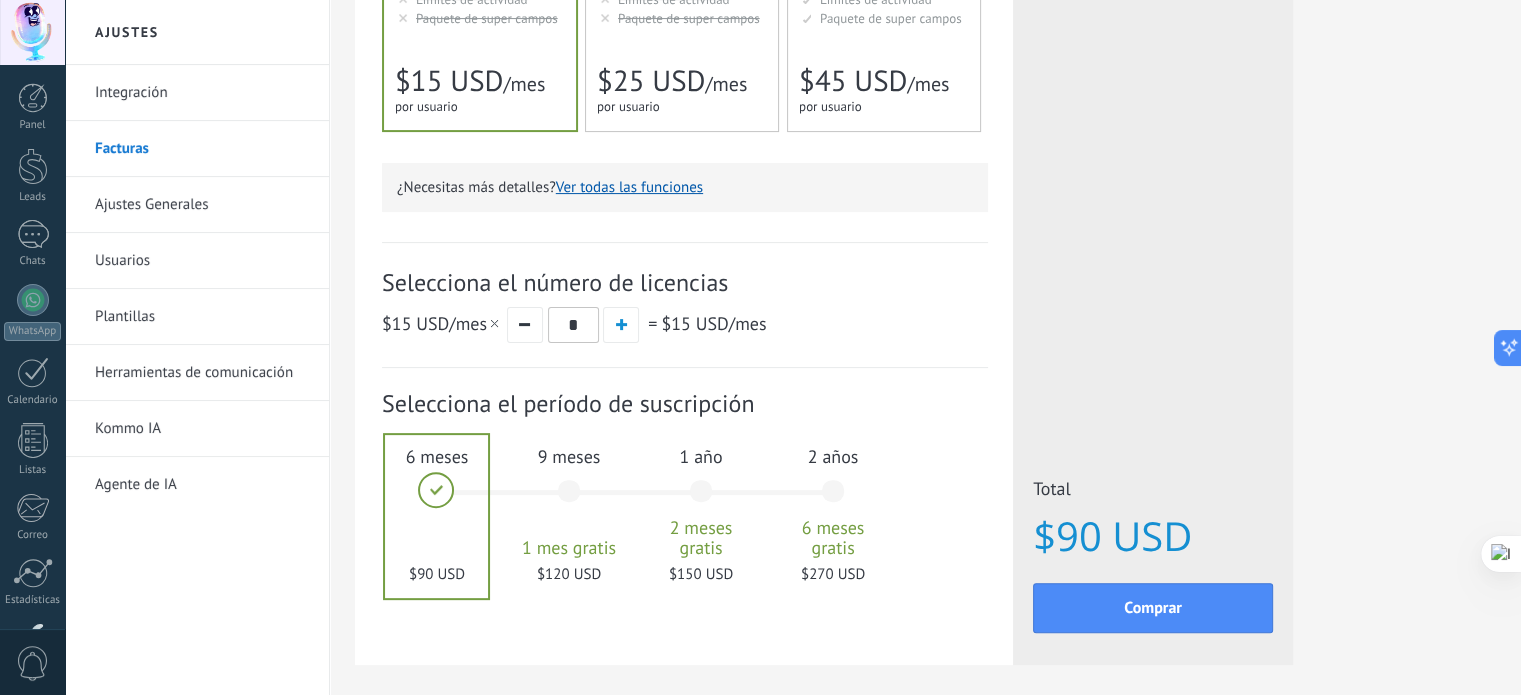 scroll, scrollTop: 587, scrollLeft: 0, axis: vertical 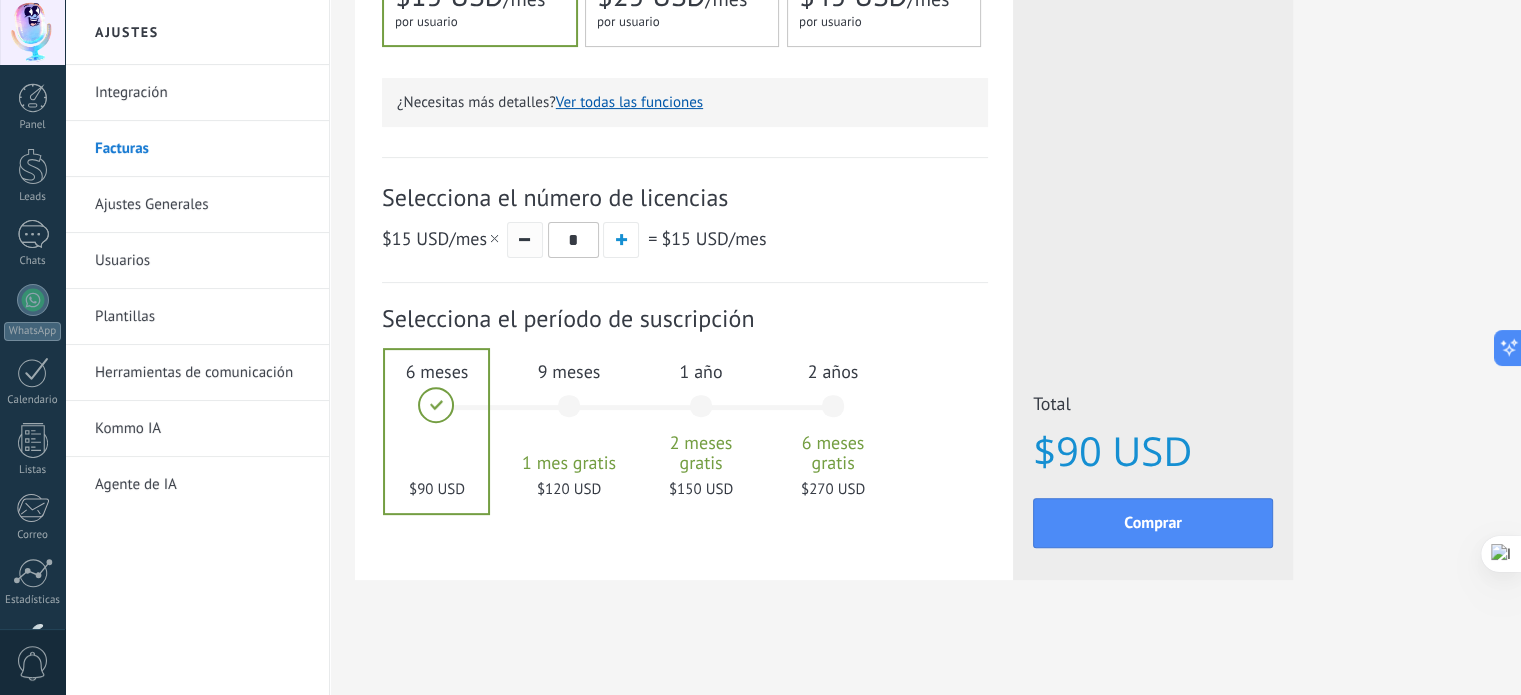 click at bounding box center [525, 240] 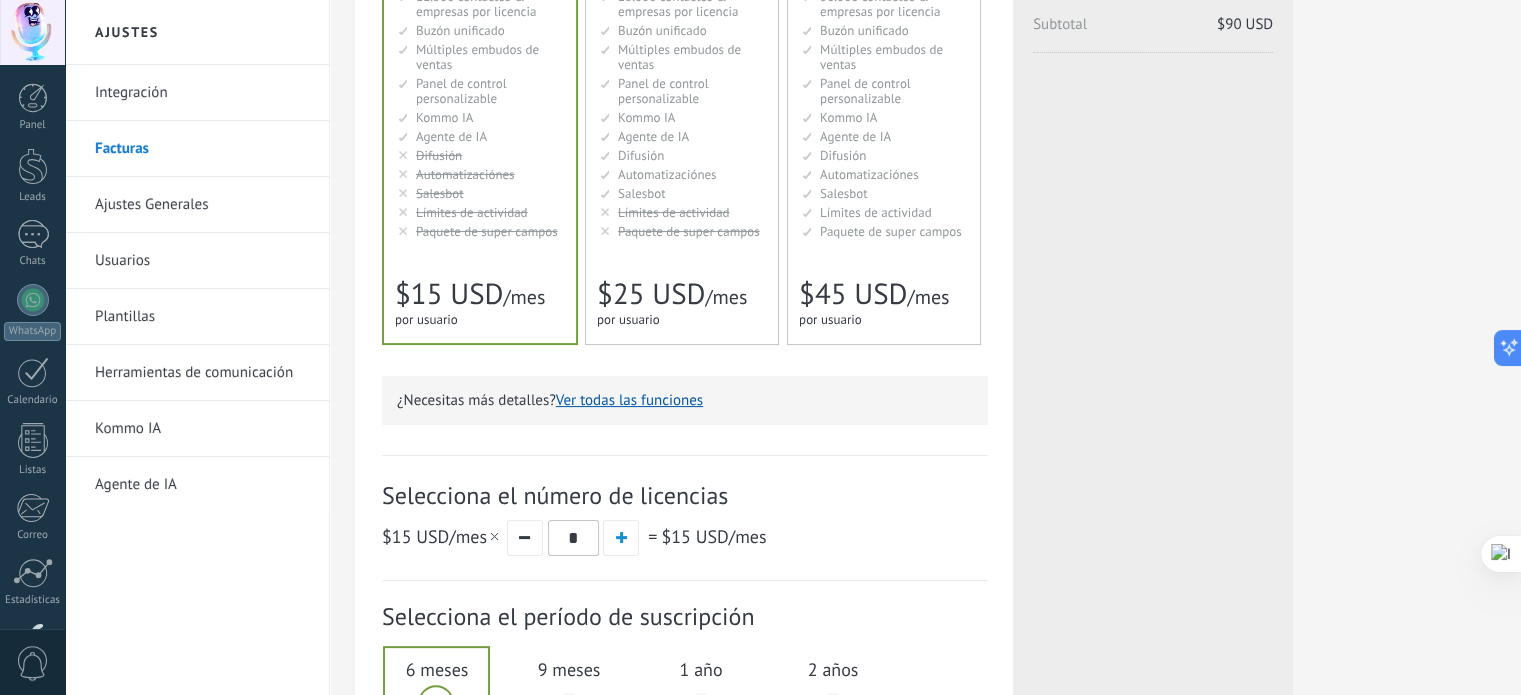 scroll, scrollTop: 0, scrollLeft: 0, axis: both 